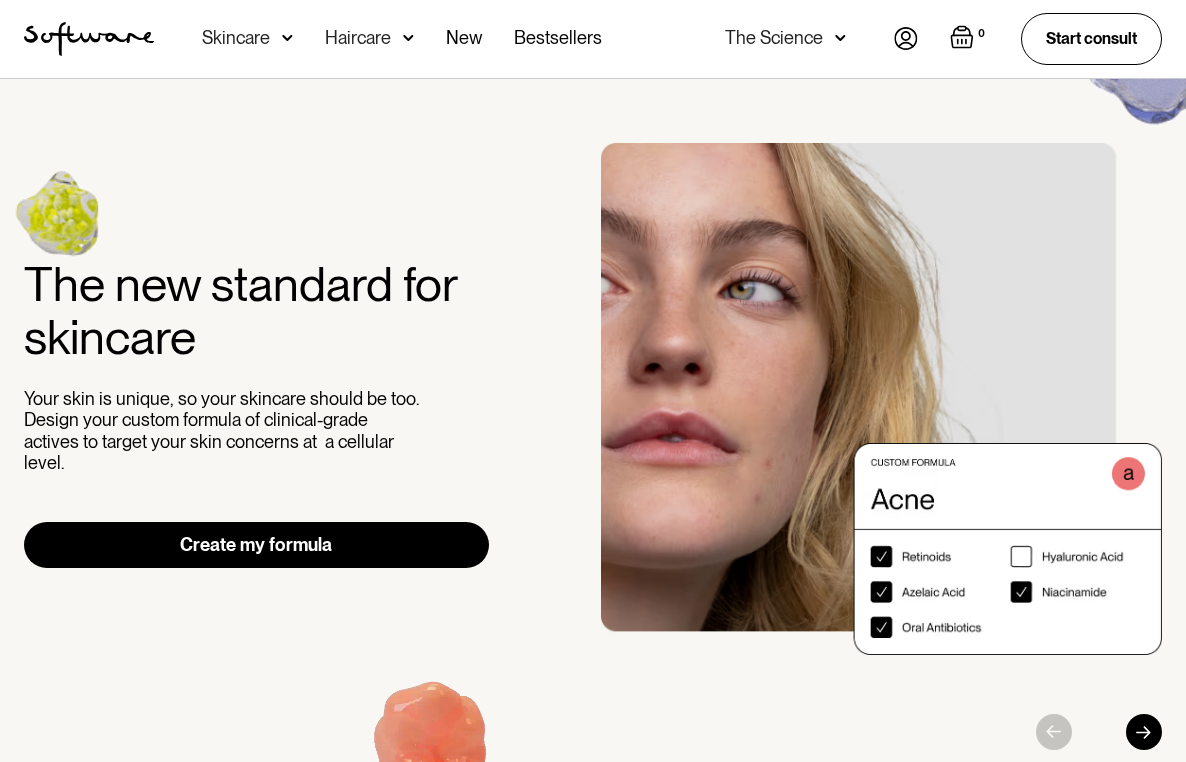 scroll, scrollTop: 0, scrollLeft: 0, axis: both 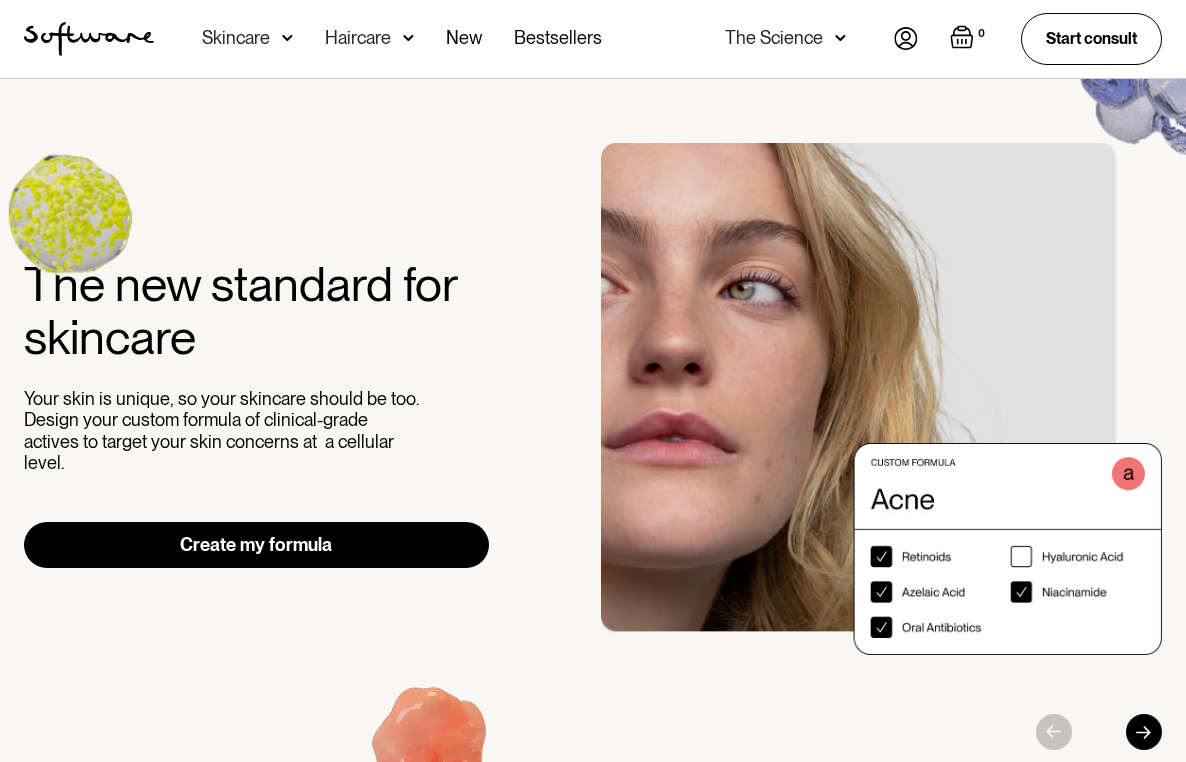 click on "Create my formula" at bounding box center (256, 545) 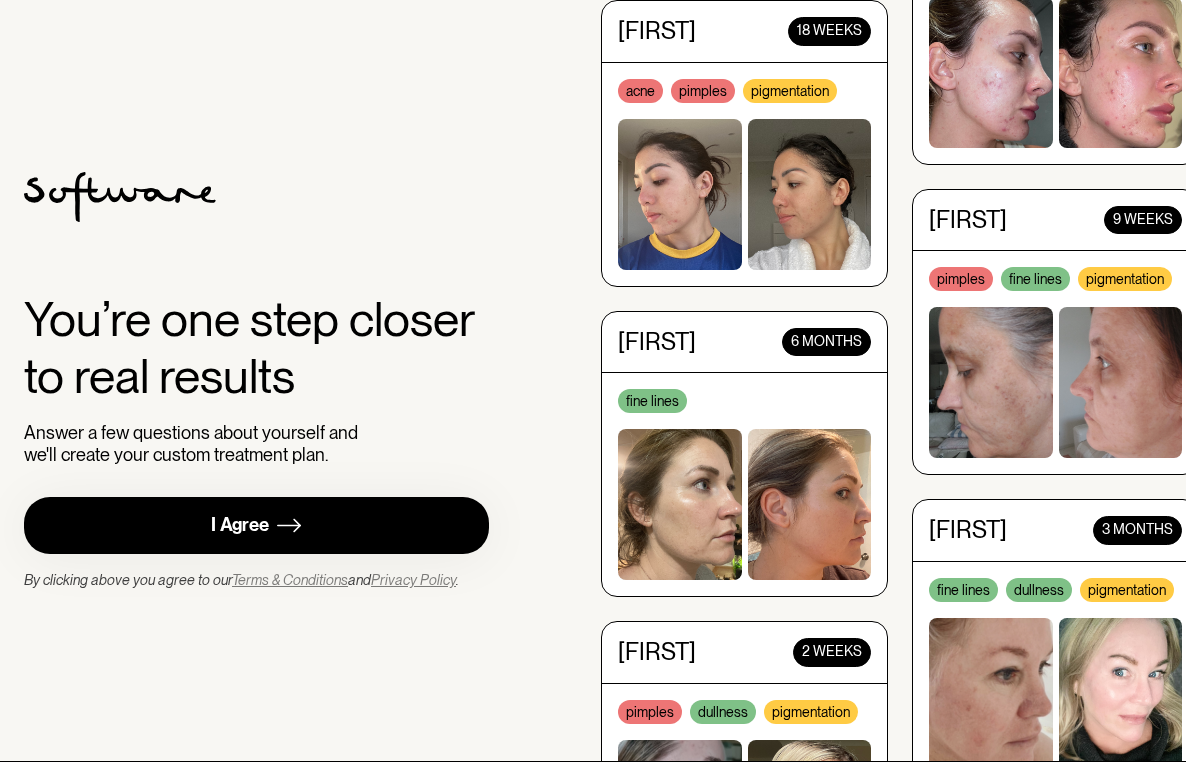 scroll, scrollTop: 0, scrollLeft: 0, axis: both 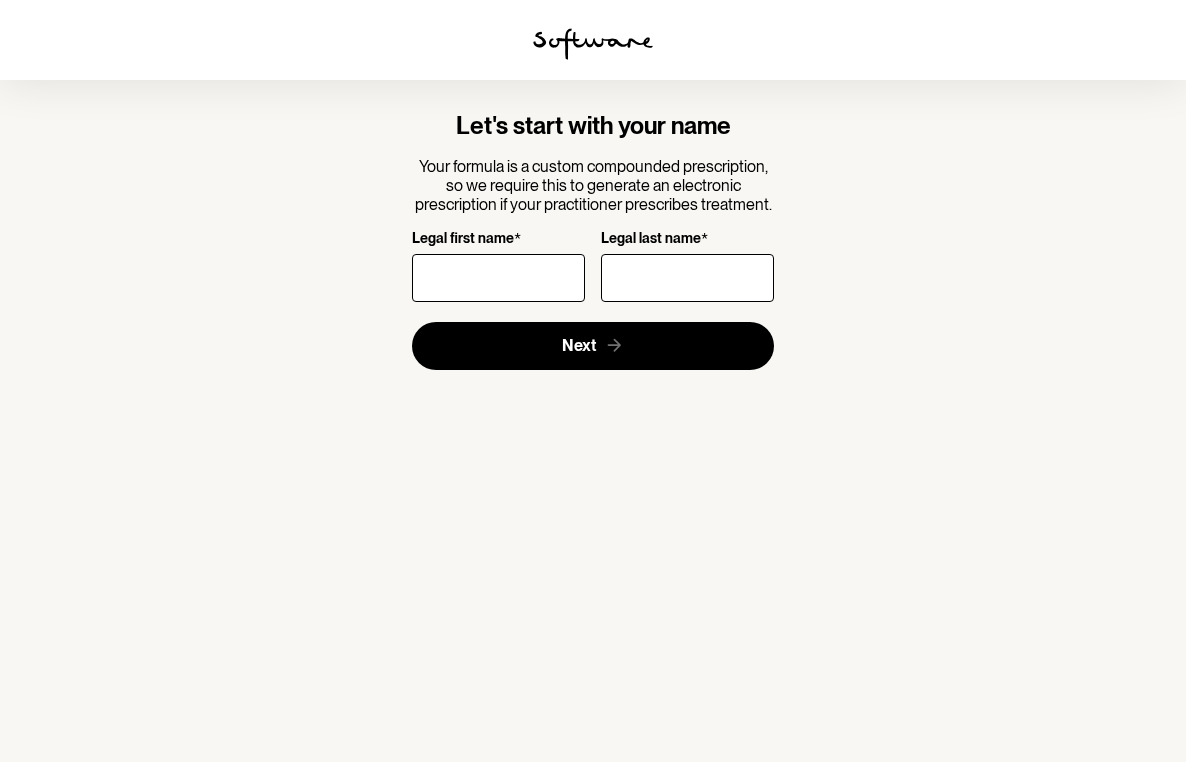 click on "Legal first name *" at bounding box center [498, 278] 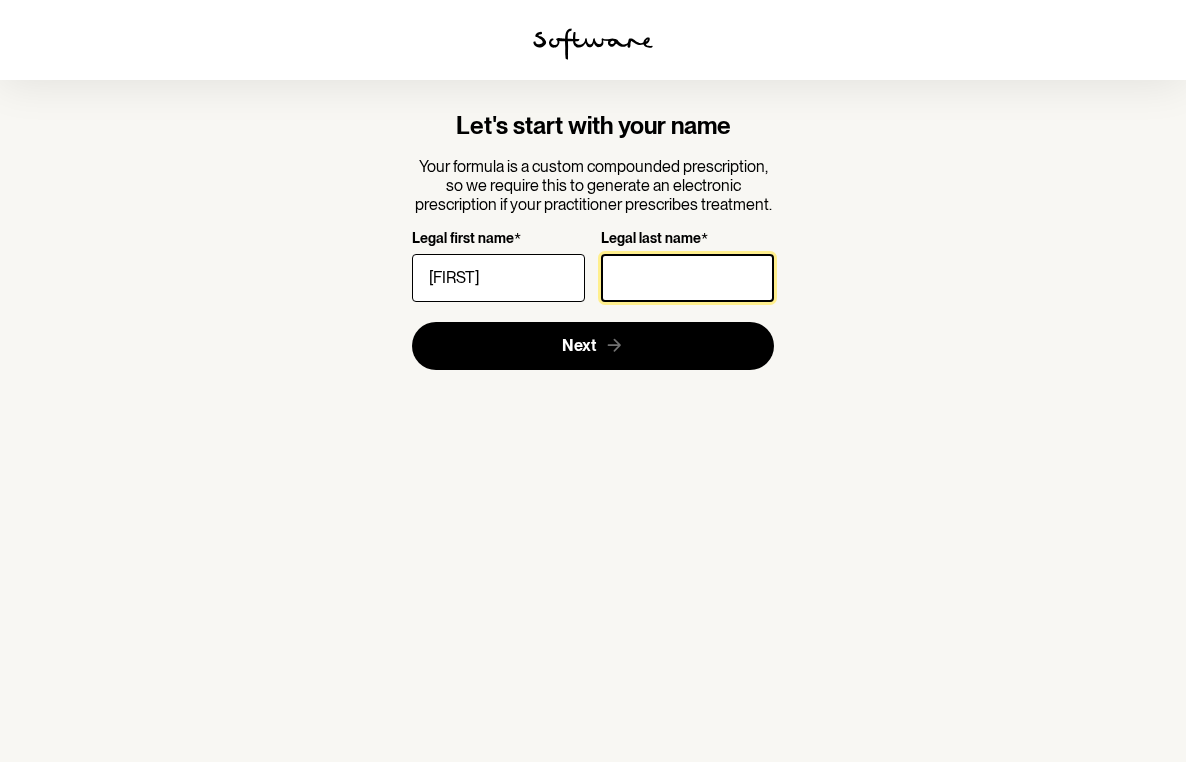 click on "Legal last name *" at bounding box center [687, 278] 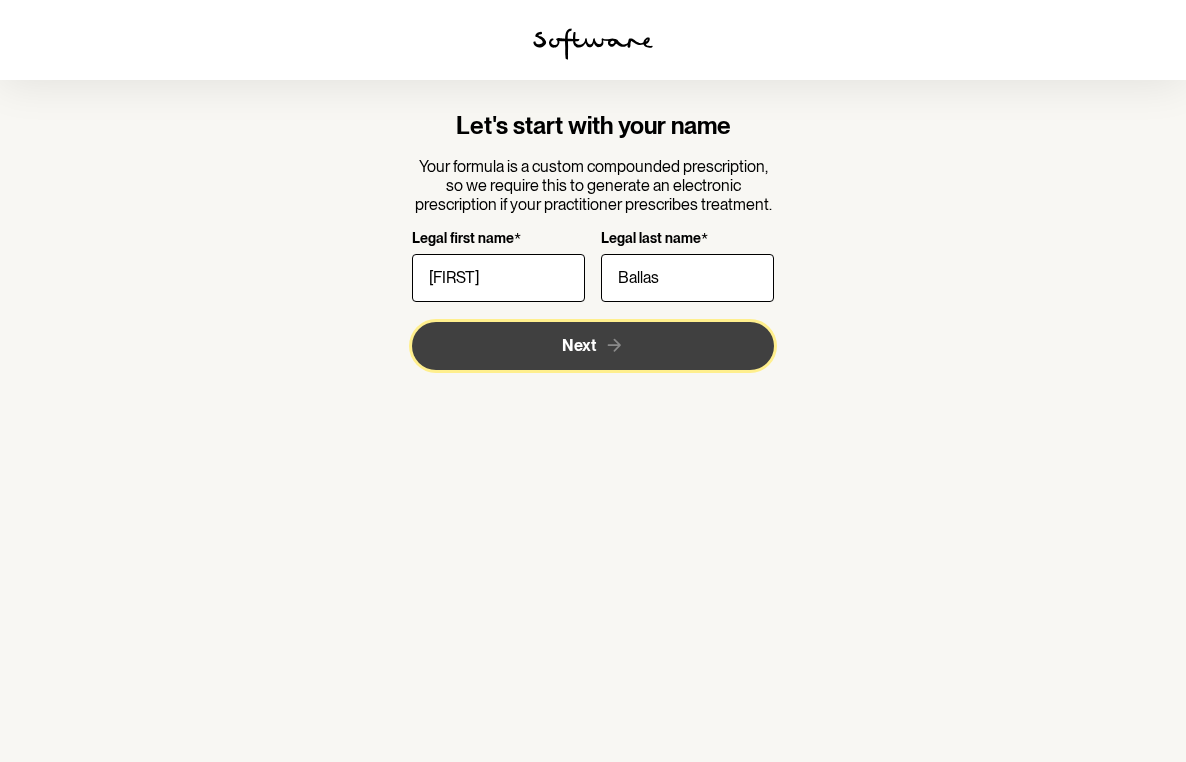 click on "Next" at bounding box center [593, 346] 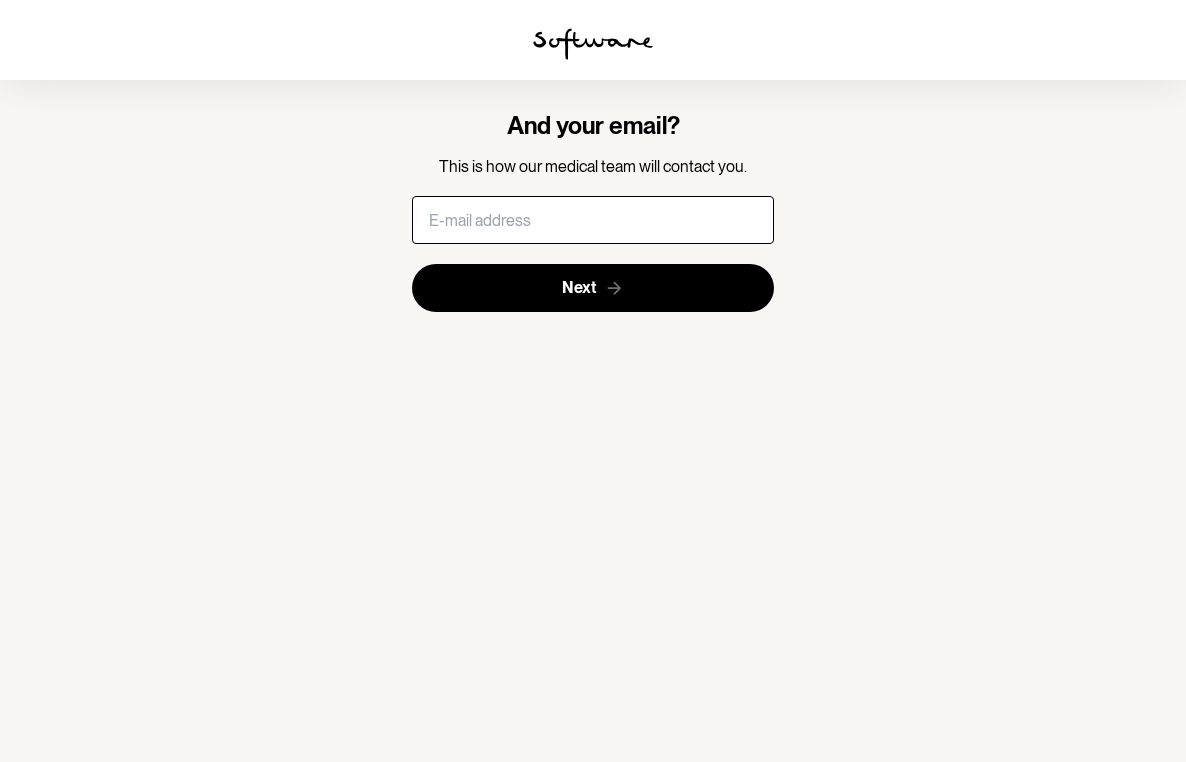 type on "[EMAIL]" 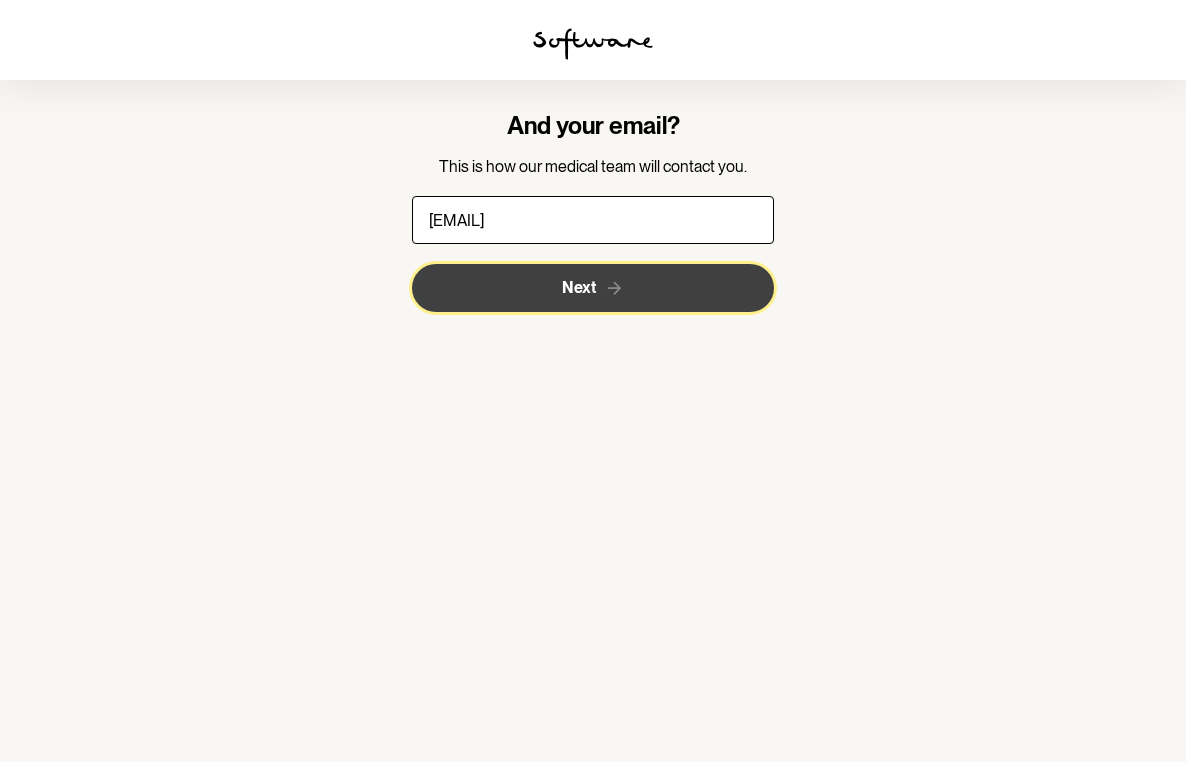 click on "Next" at bounding box center (593, 288) 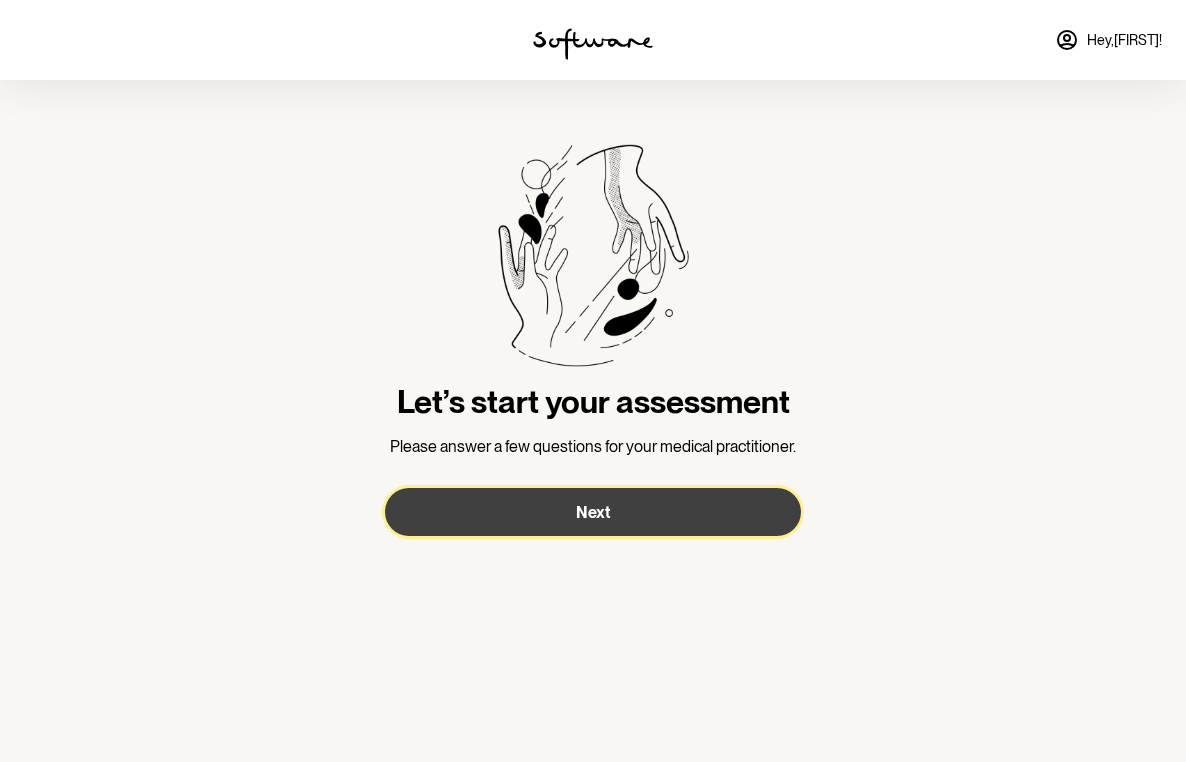 click on "Next" at bounding box center (593, 512) 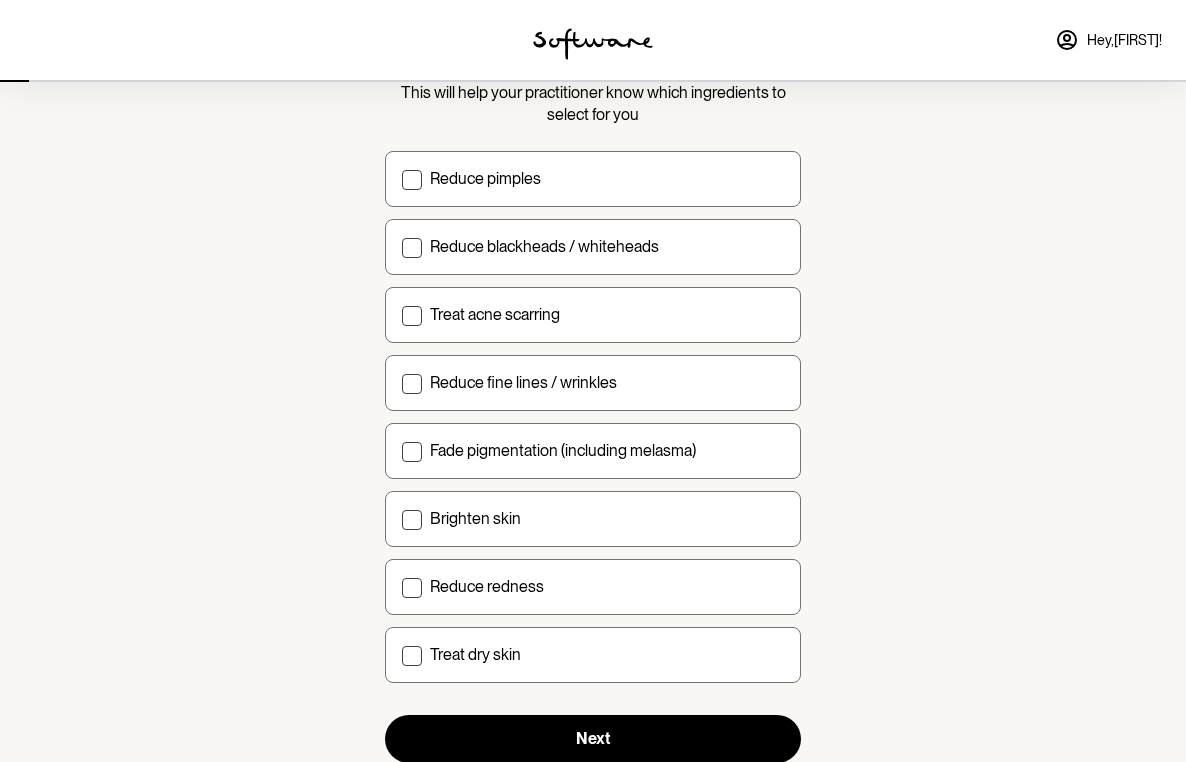 scroll, scrollTop: 165, scrollLeft: 0, axis: vertical 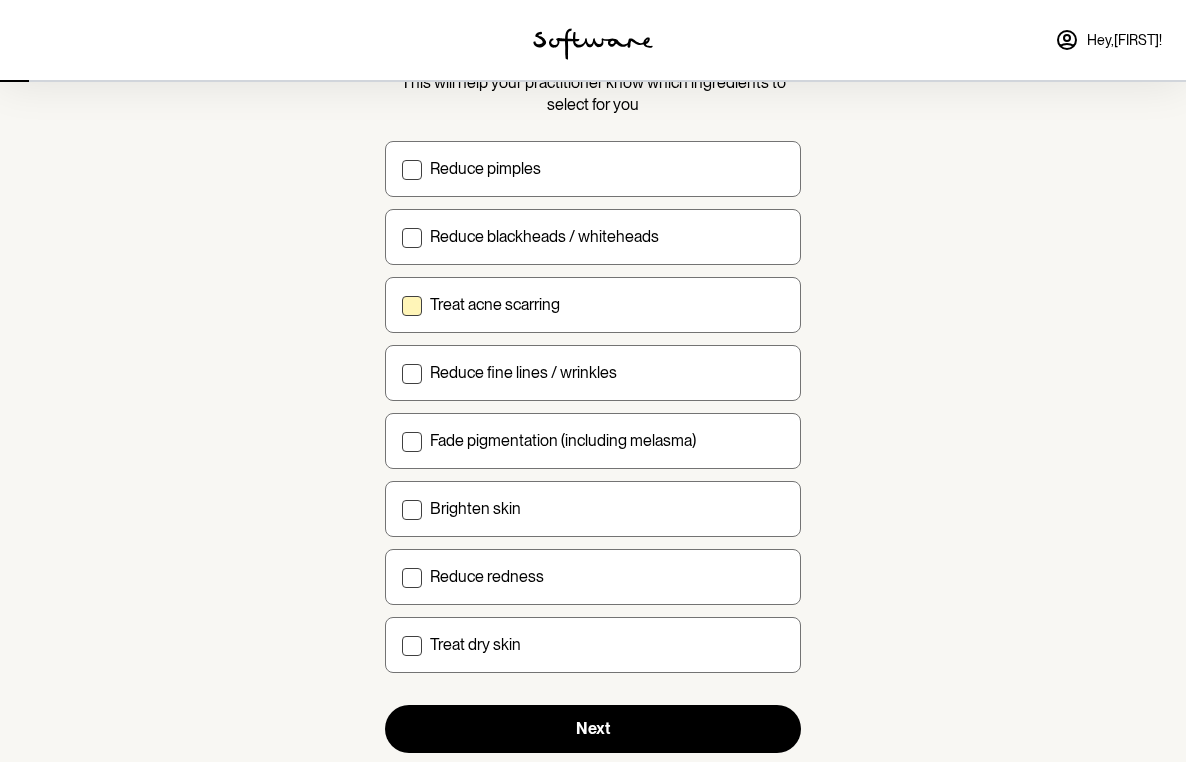 click on "Treat acne scarring" at bounding box center [495, 304] 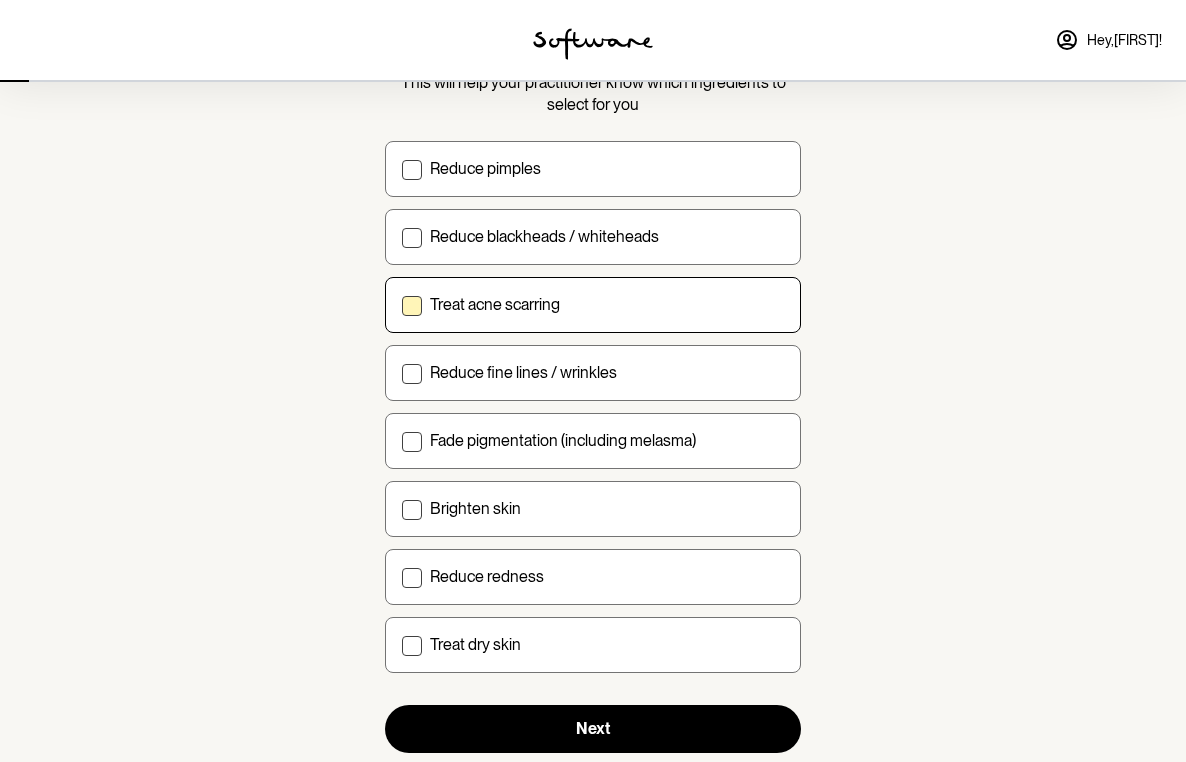 click on "Treat acne scarring" at bounding box center [401, 304] 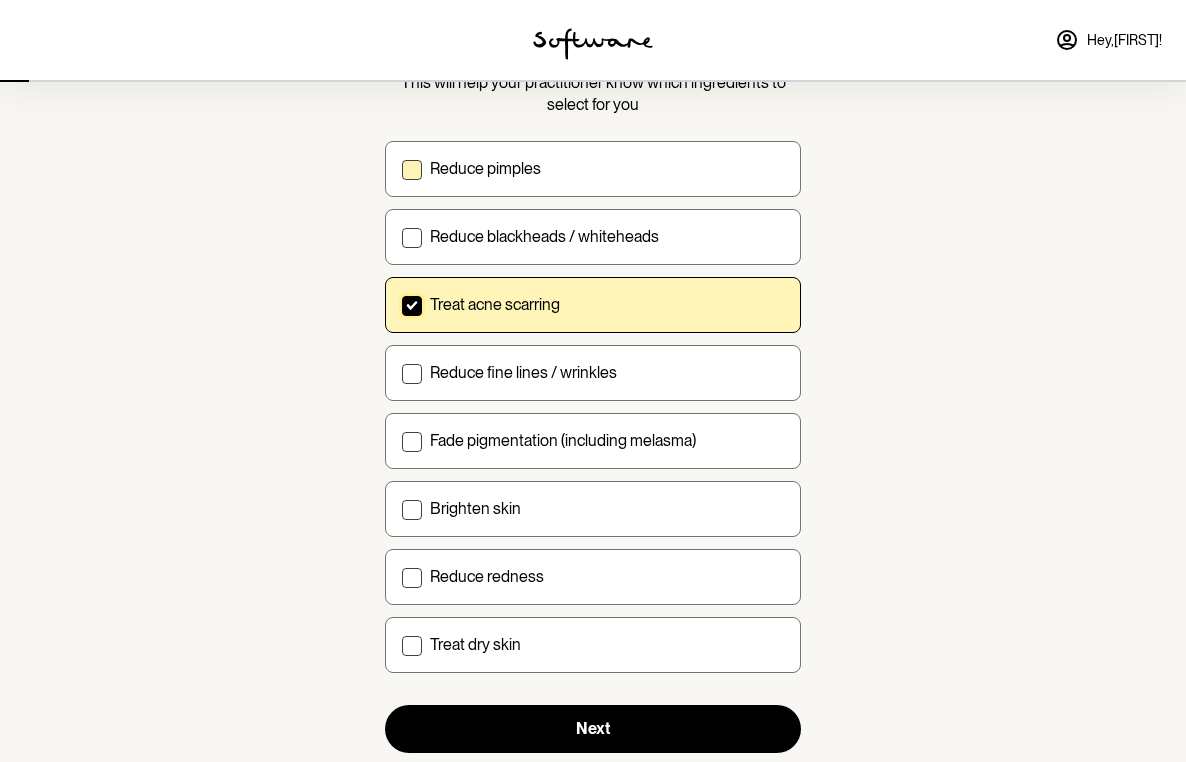 click on "Reduce pimples" at bounding box center [485, 168] 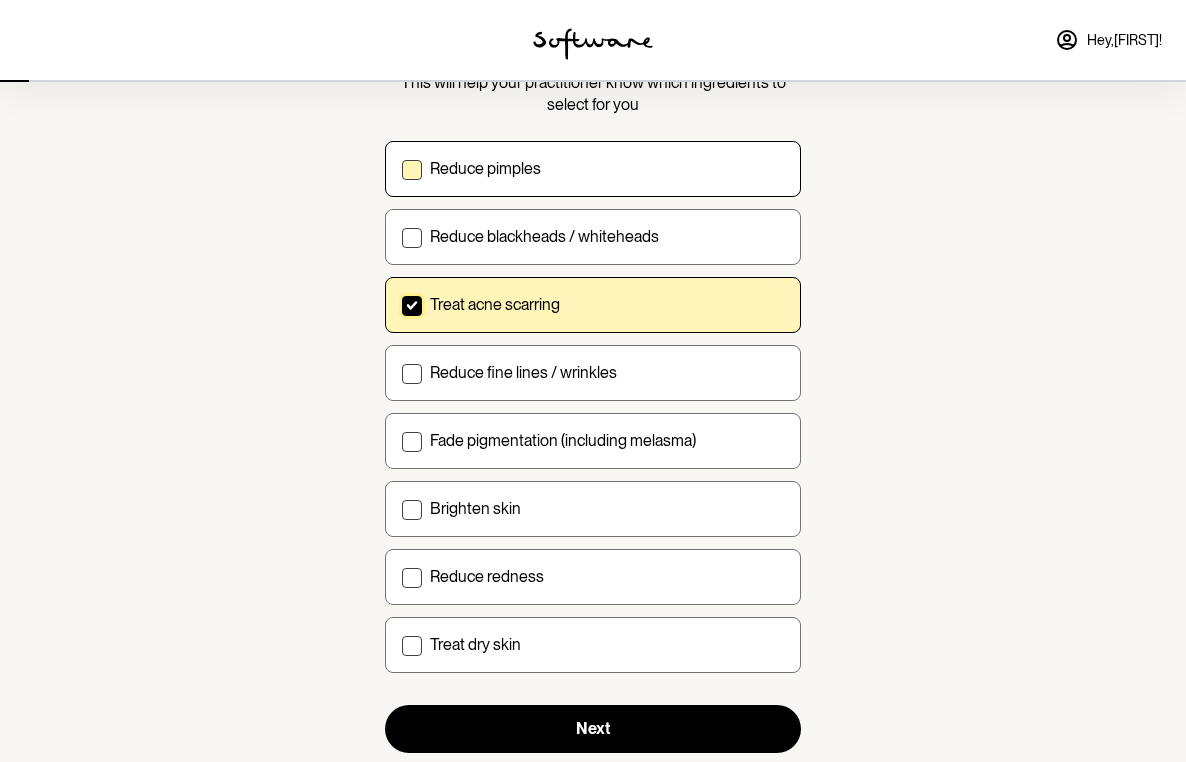 click on "Reduce pimples" at bounding box center (401, 168) 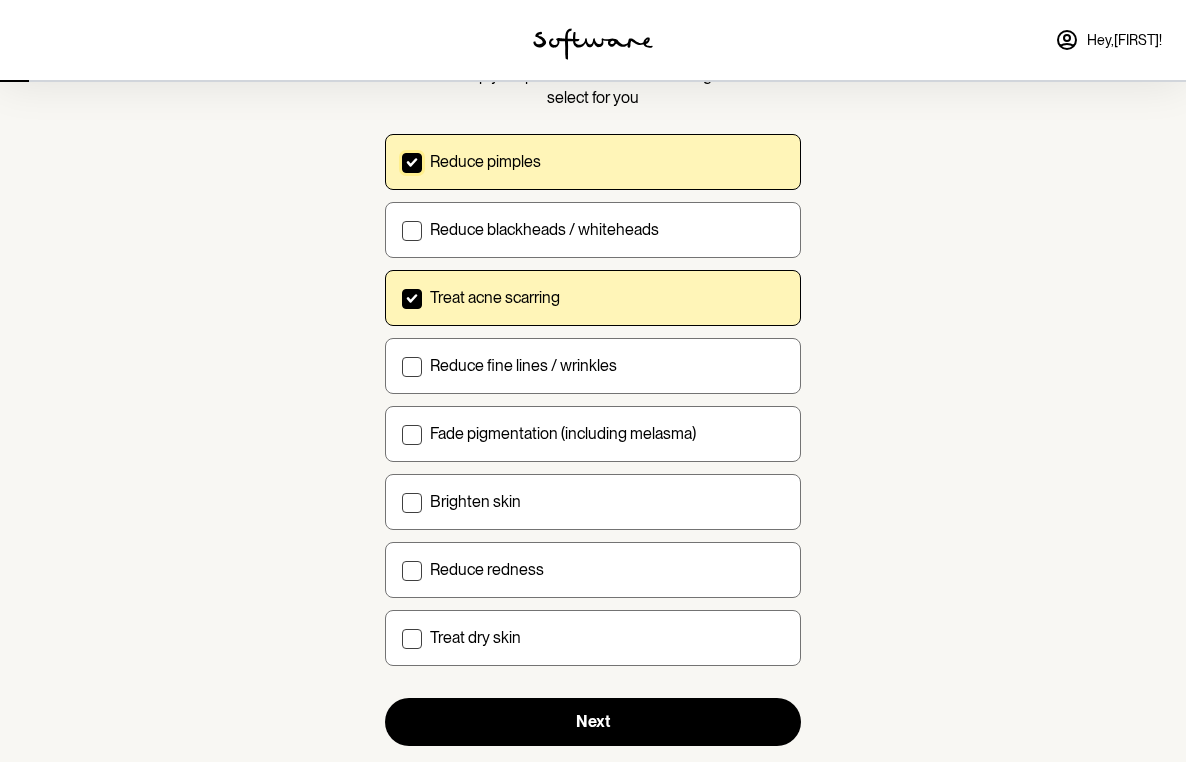scroll, scrollTop: 170, scrollLeft: 0, axis: vertical 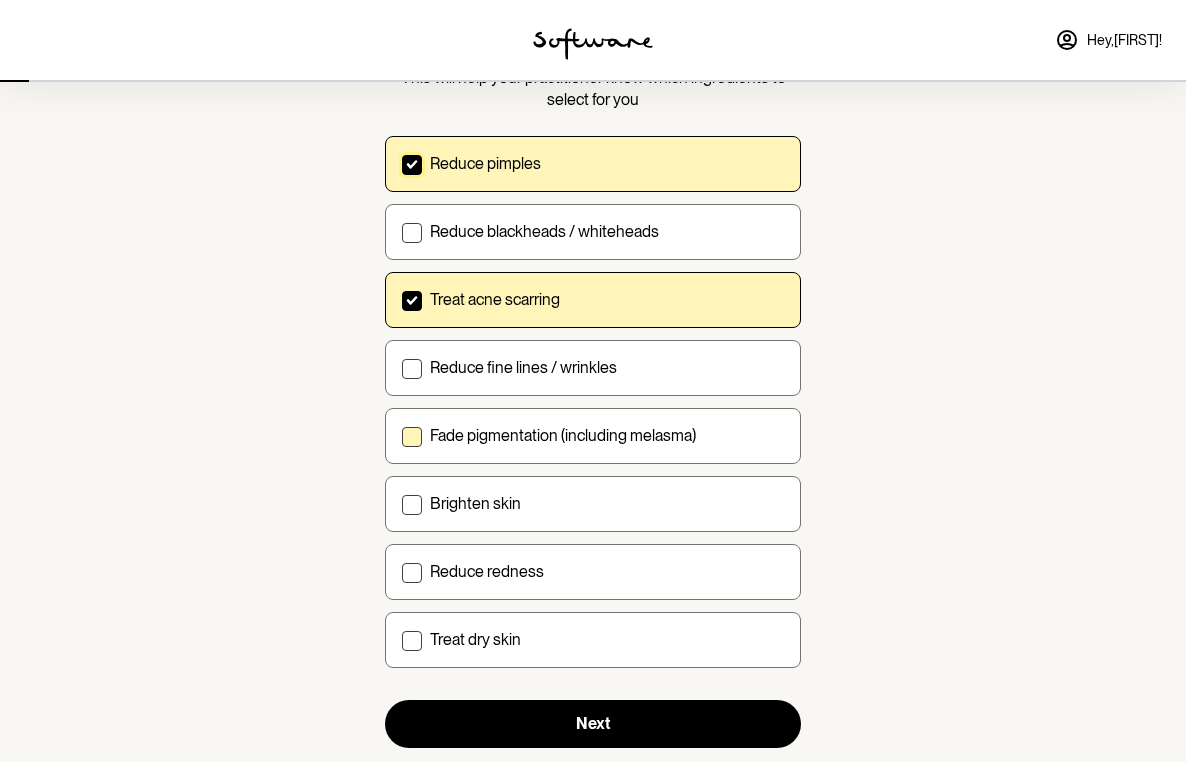 click on "Fade pigmentation (including melasma)" at bounding box center [563, 435] 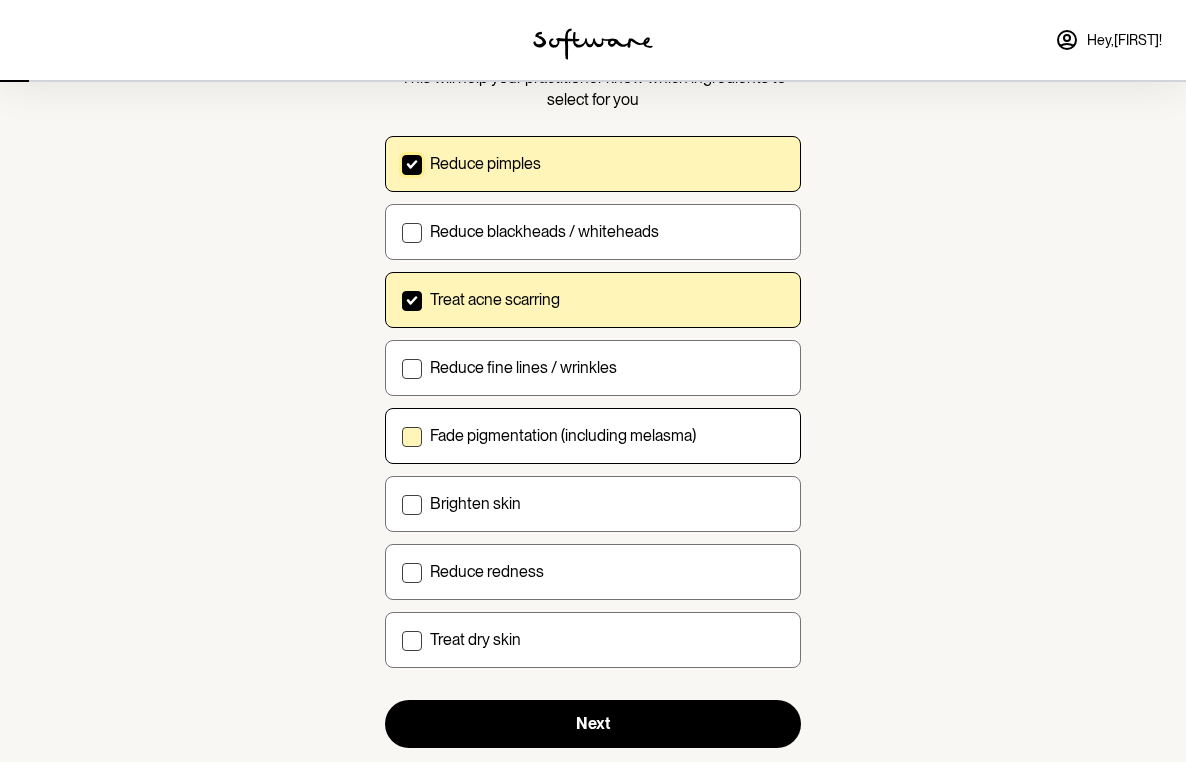 click on "Fade pigmentation (including melasma)" at bounding box center (401, 435) 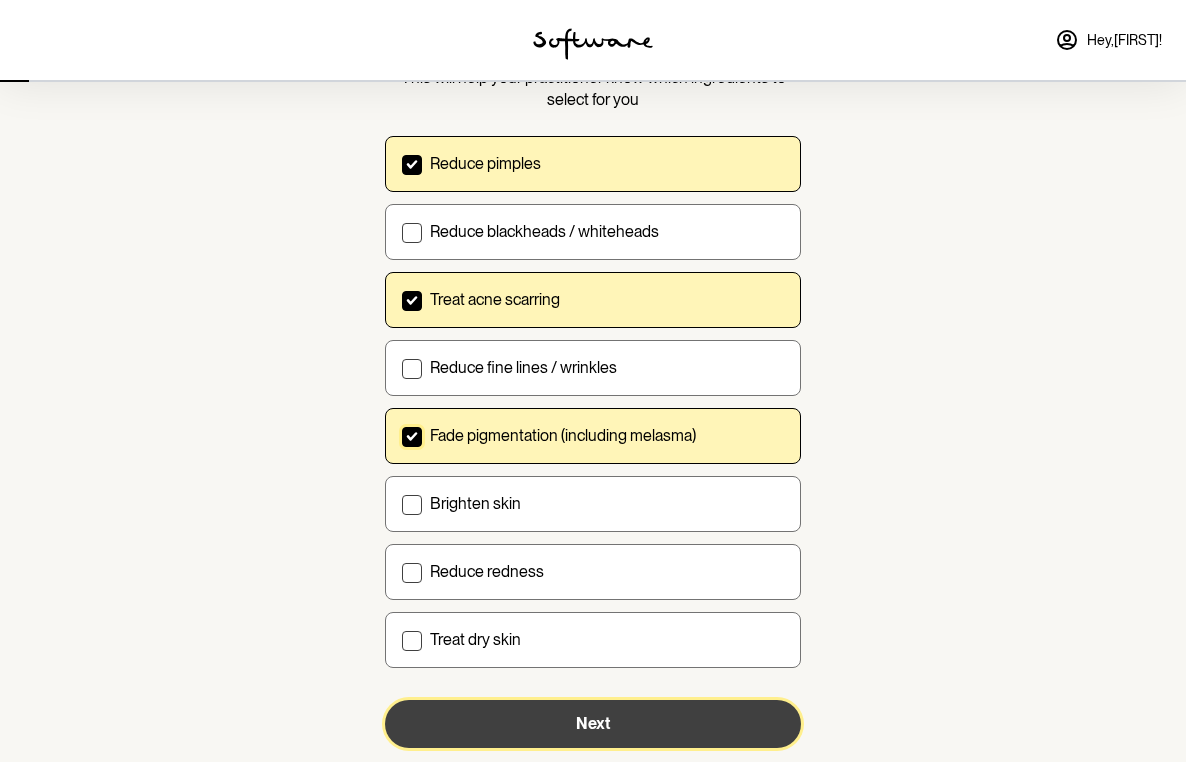 click on "Next" at bounding box center (593, 724) 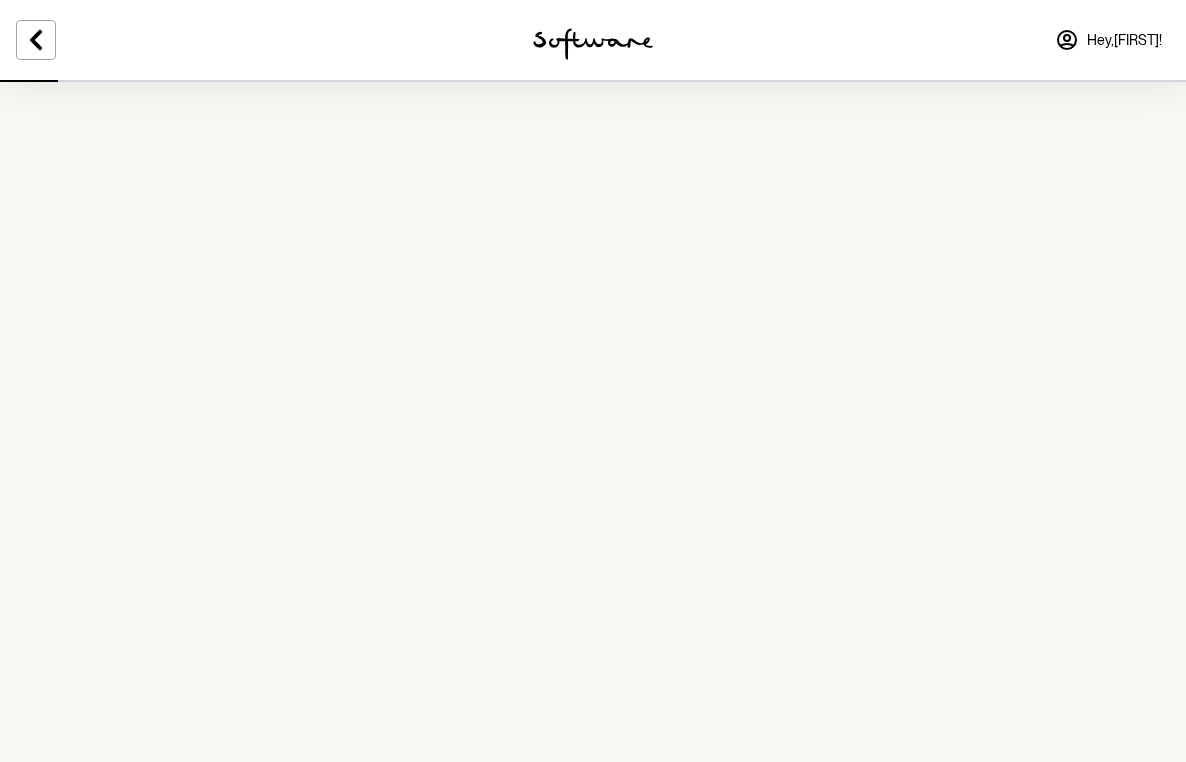 scroll, scrollTop: 0, scrollLeft: 0, axis: both 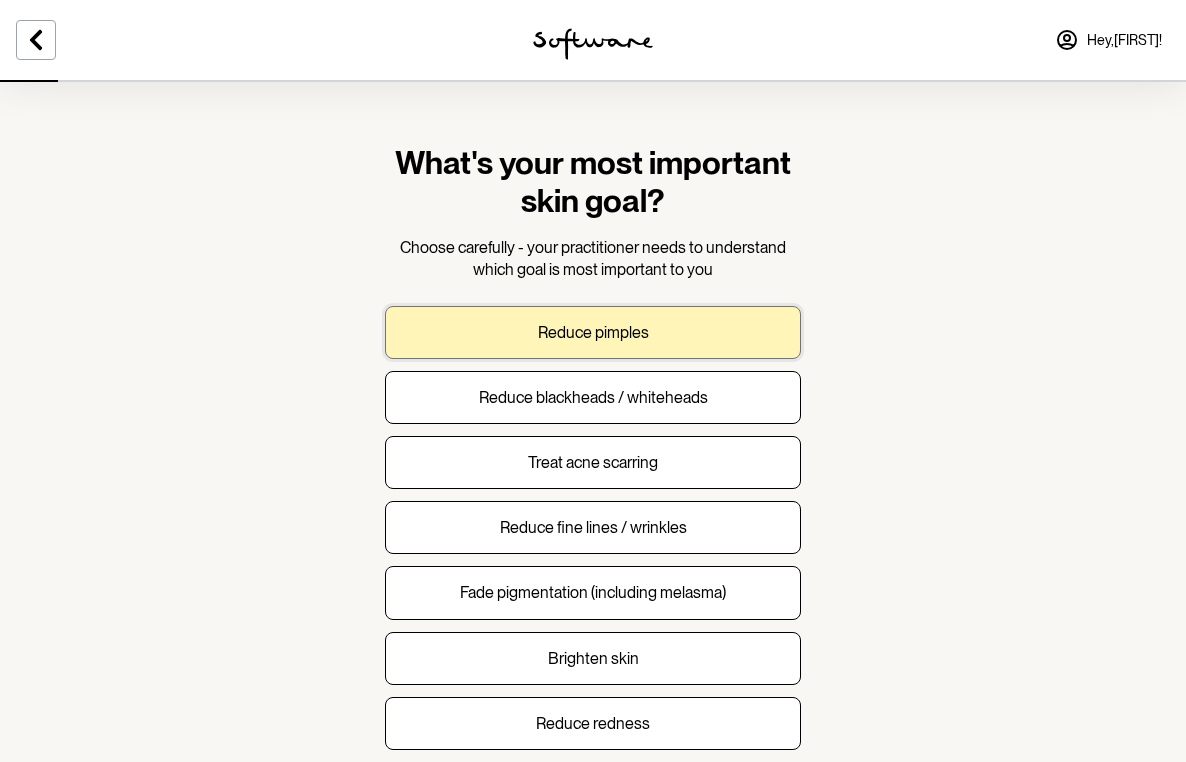 click on "Reduce pimples" at bounding box center [593, 332] 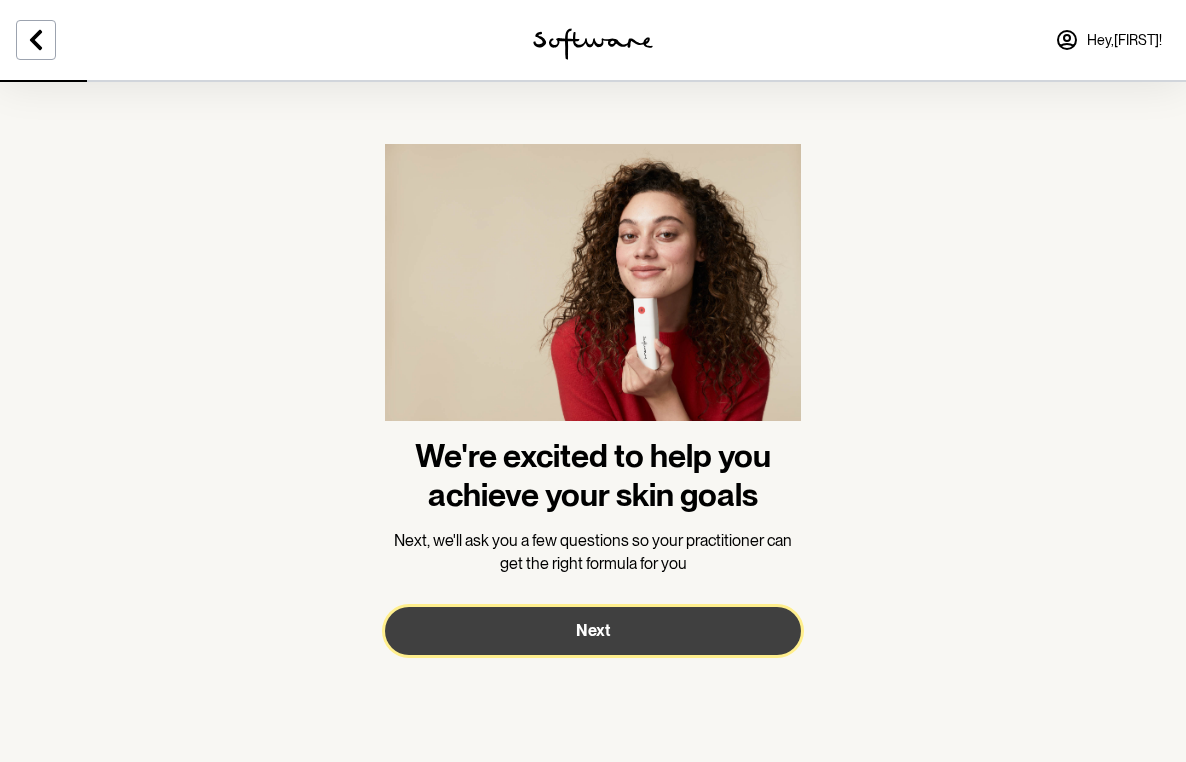 click on "Next" at bounding box center [593, 631] 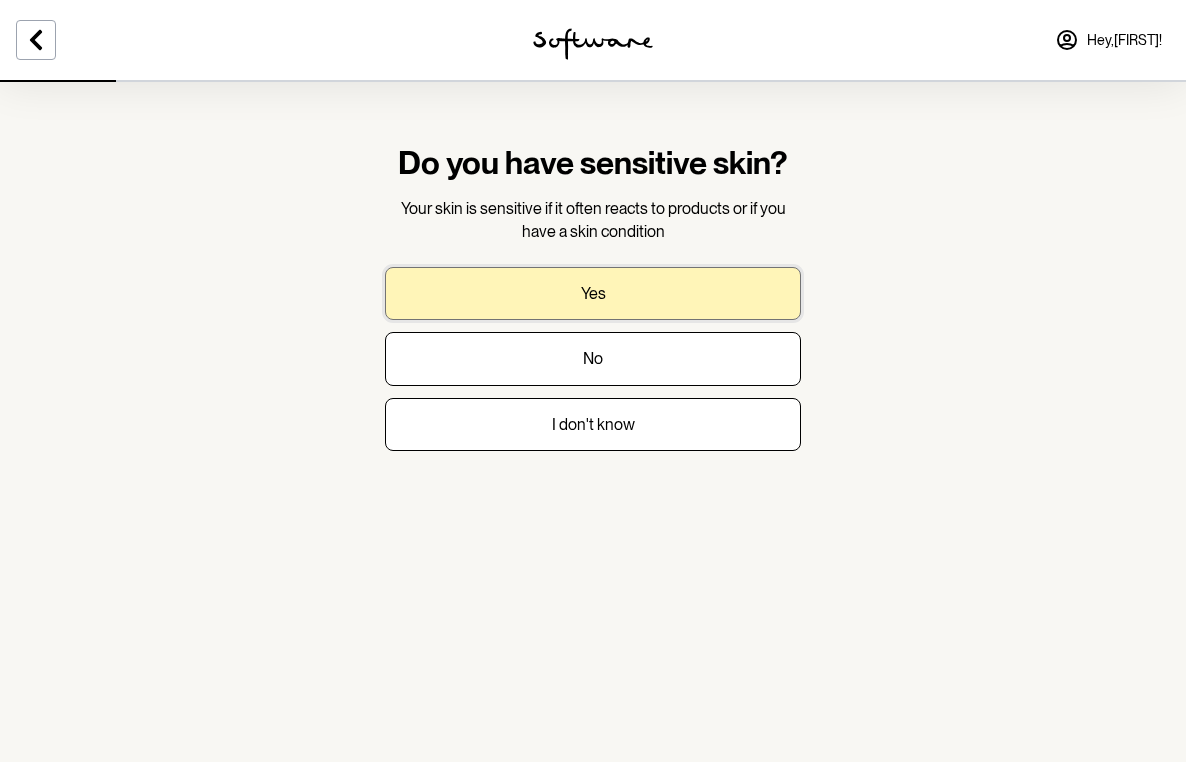 click on "Yes" at bounding box center (593, 293) 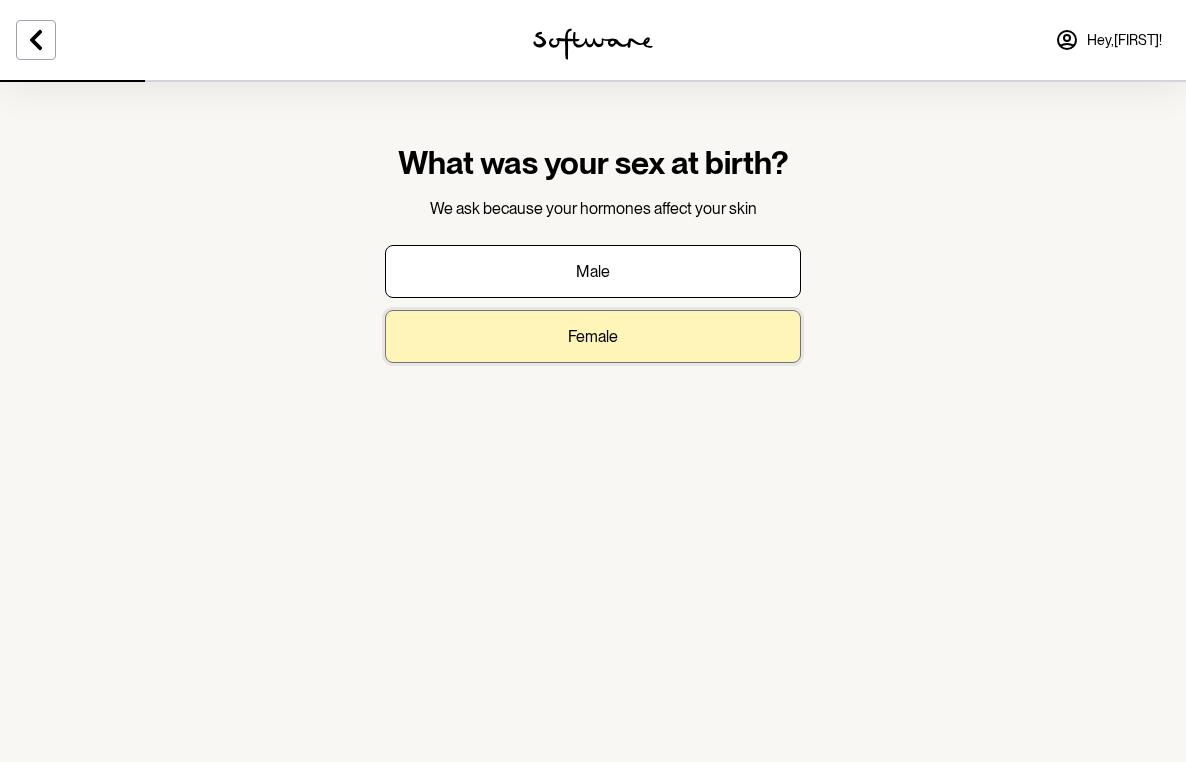 click on "Female" at bounding box center [593, 336] 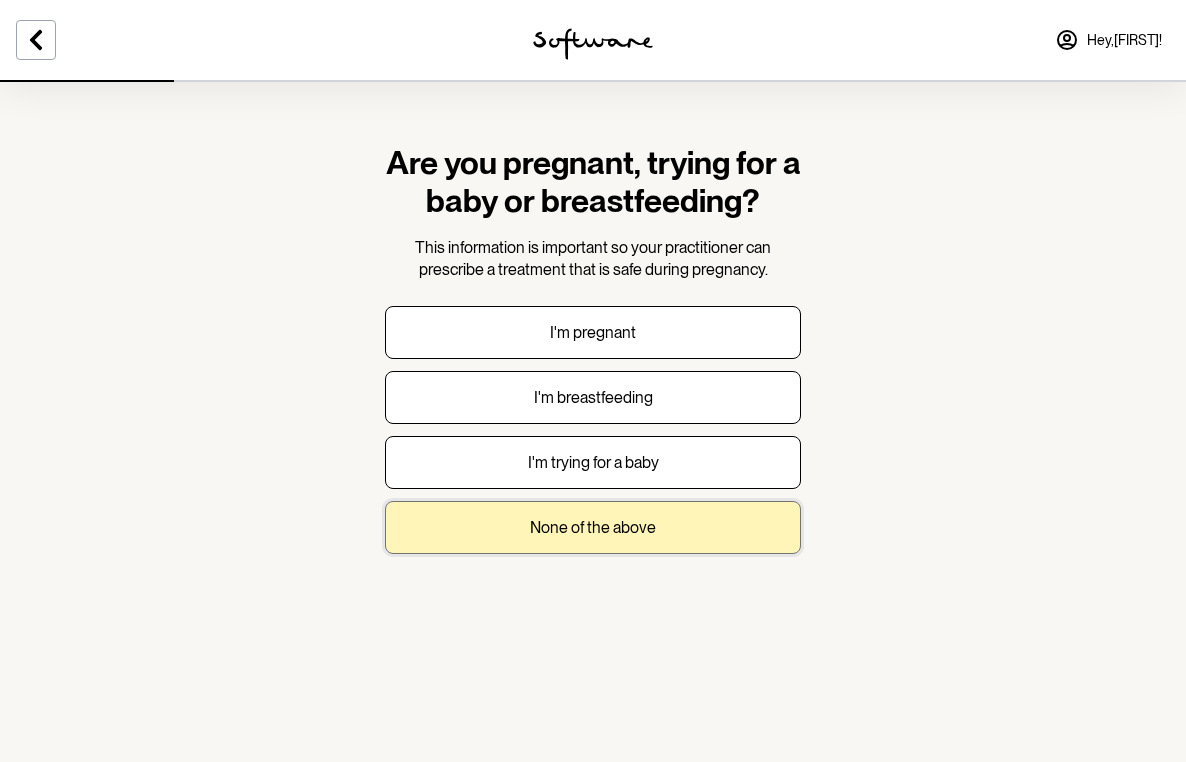 click on "None of the above" at bounding box center (593, 527) 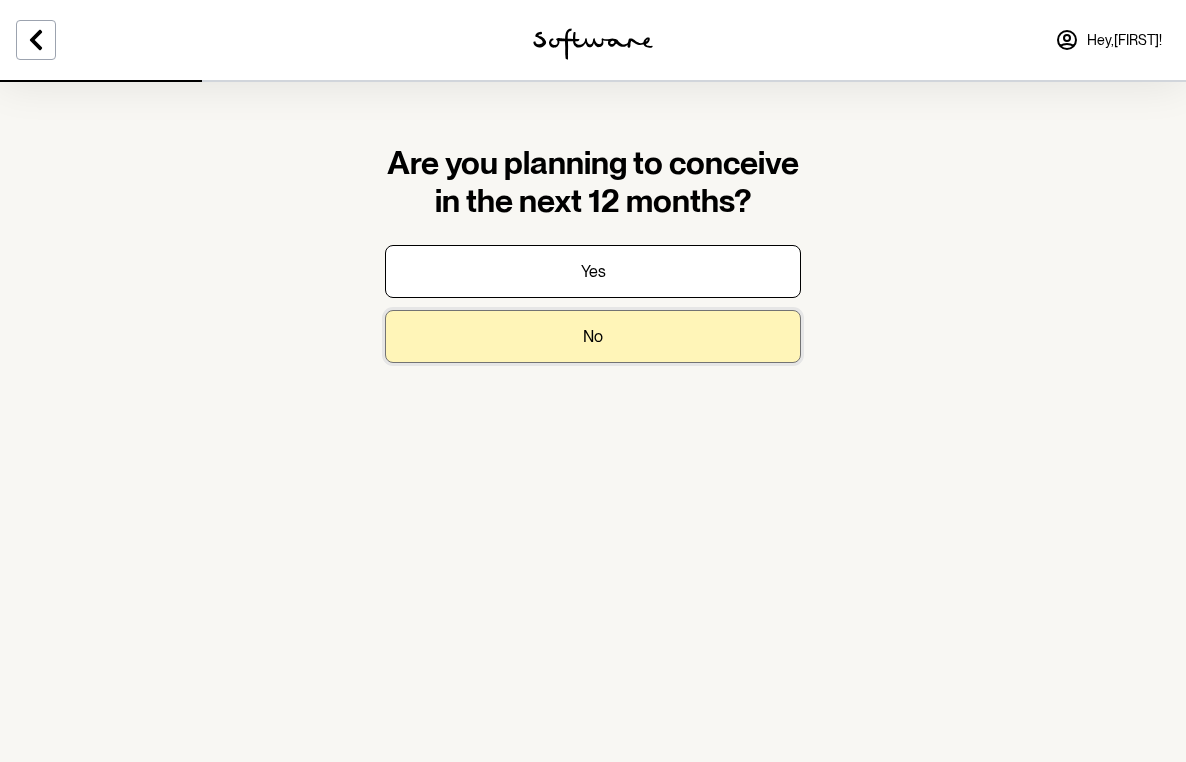 click on "No" at bounding box center (593, 336) 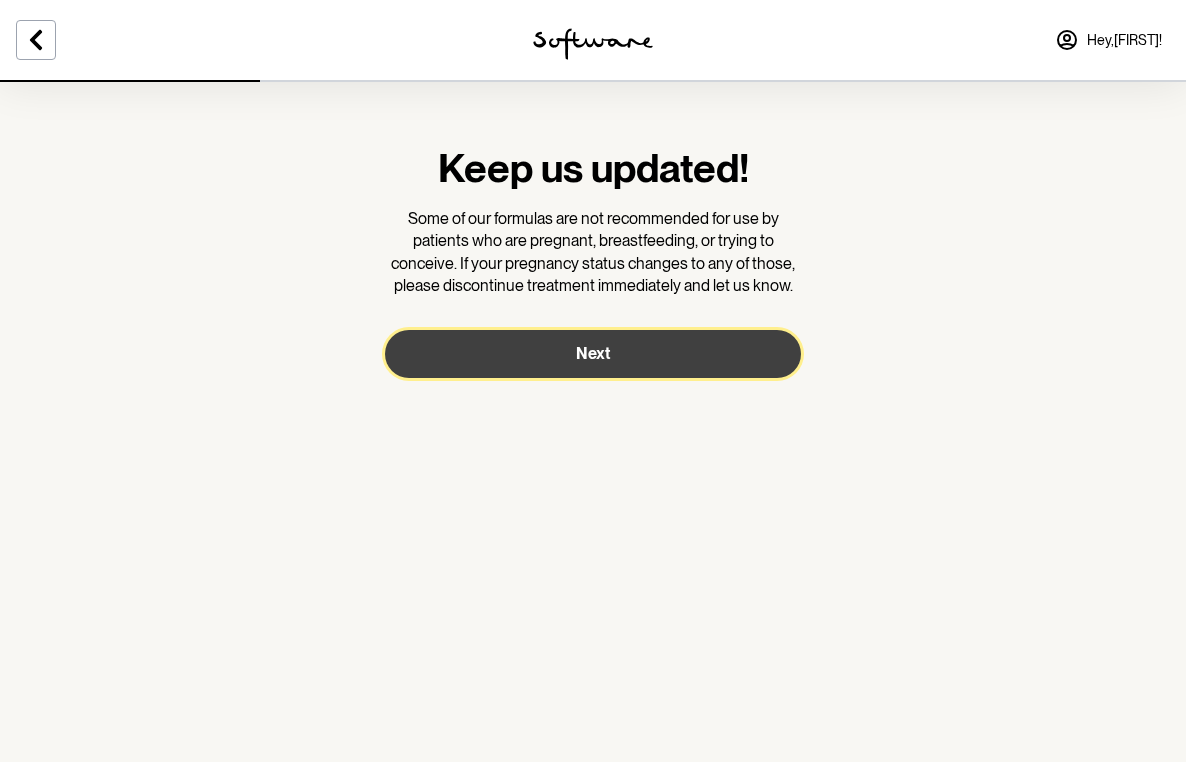 click on "Next" at bounding box center (593, 354) 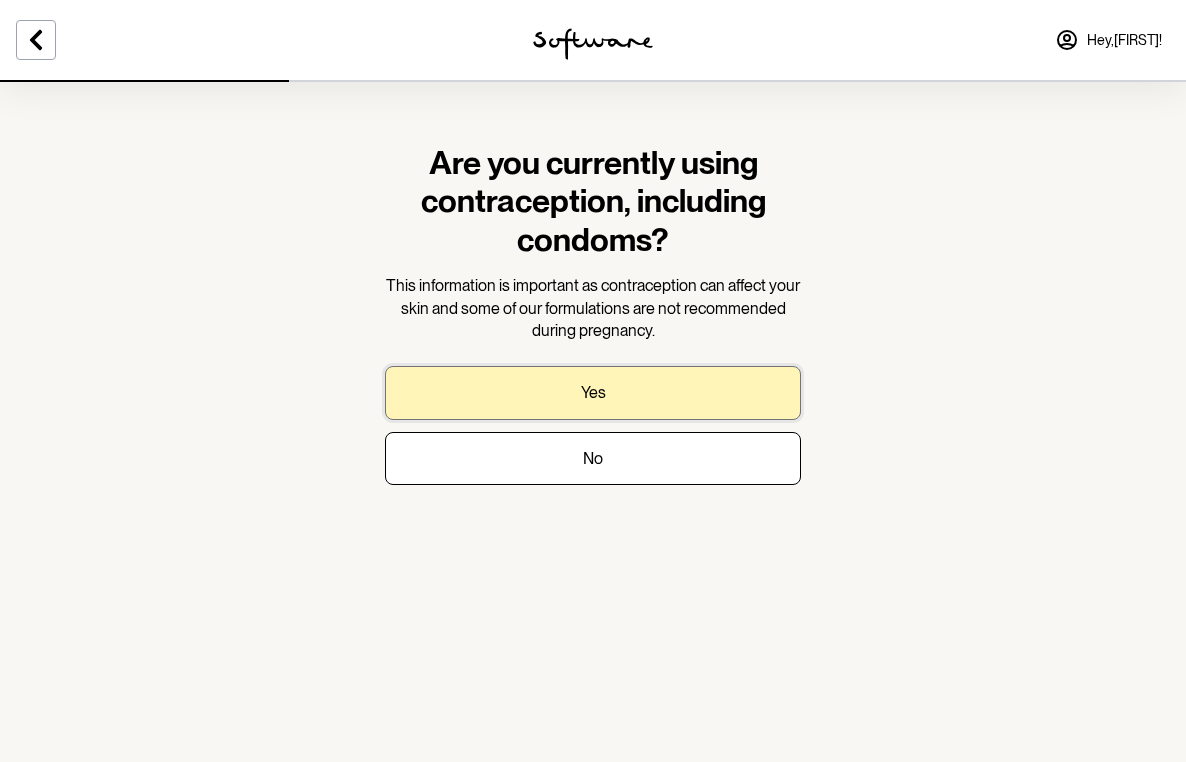 click on "Yes" at bounding box center (593, 392) 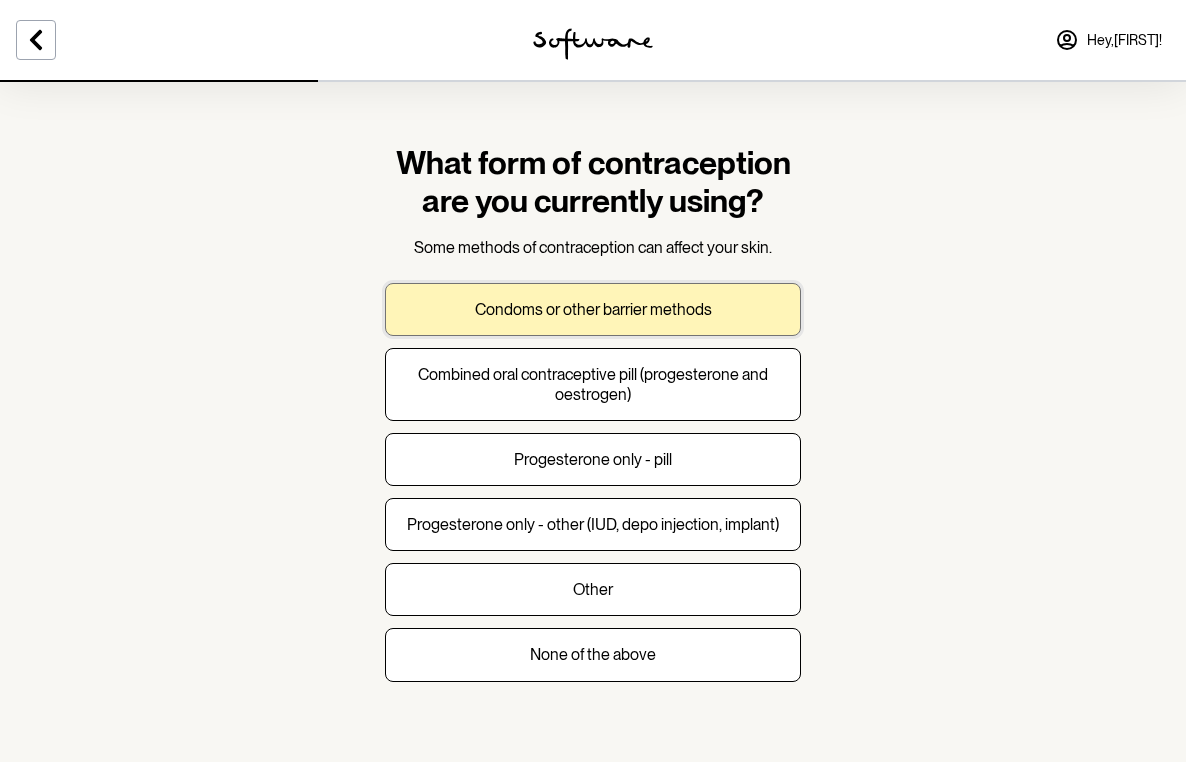 click on "Condoms or other barrier methods" at bounding box center [593, 309] 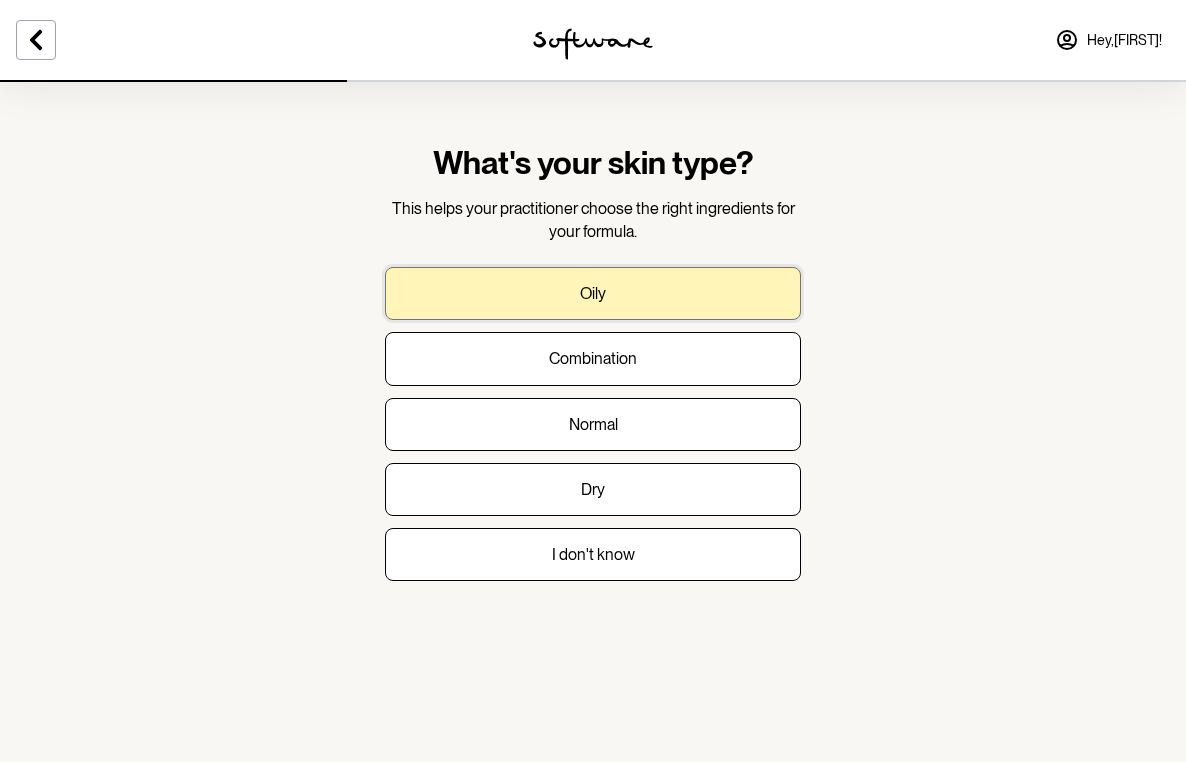 click on "Oily" at bounding box center (593, 293) 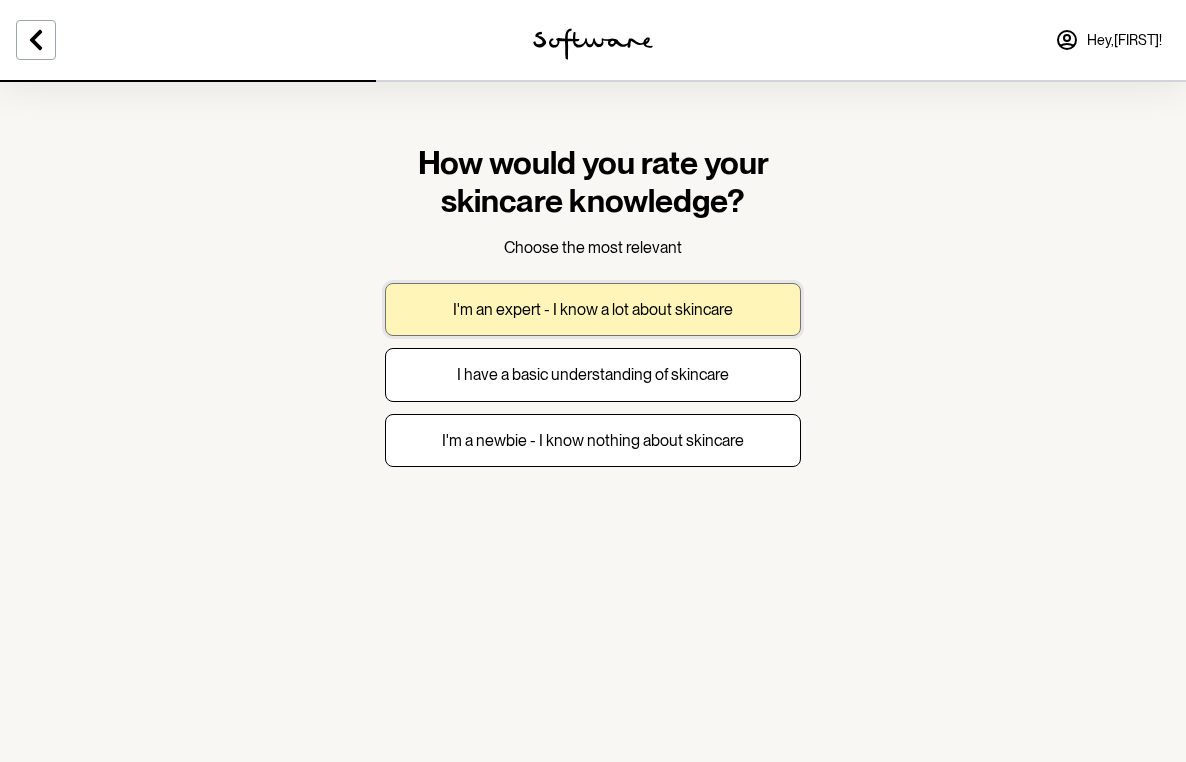 click on "I'm an expert - I know a lot about skincare" at bounding box center [593, 309] 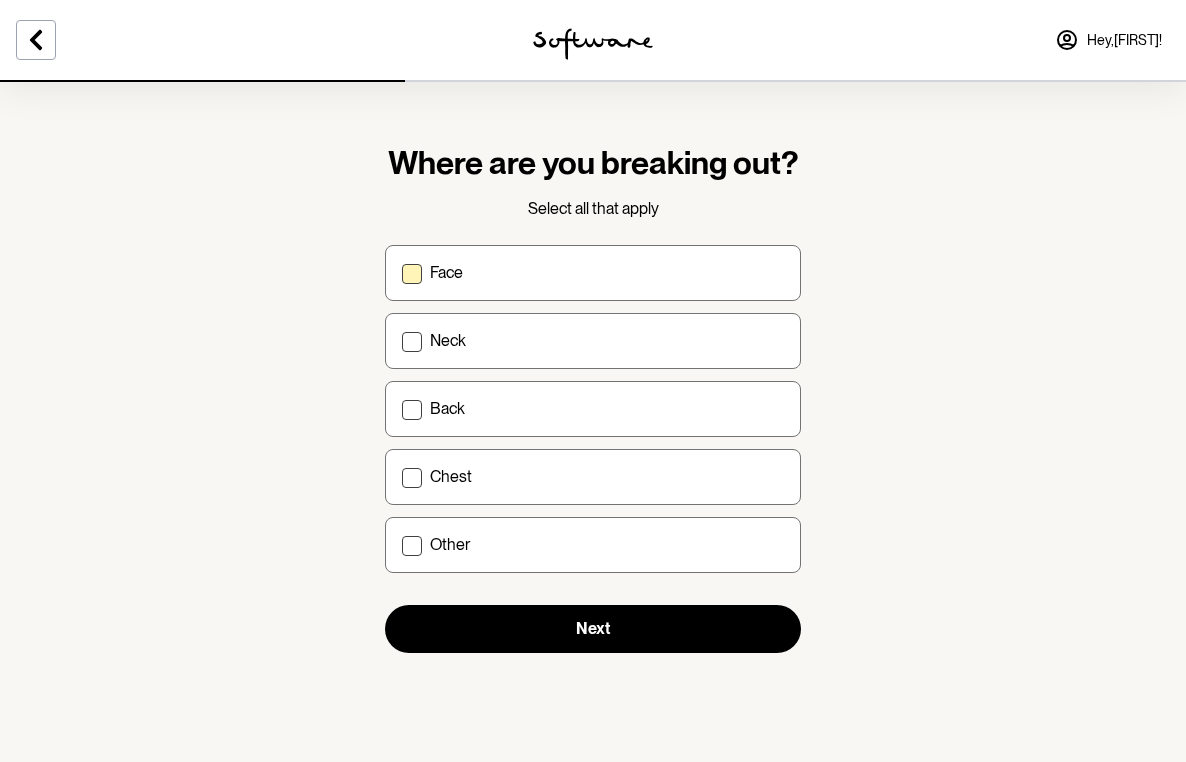 click on "Face" at bounding box center (593, 273) 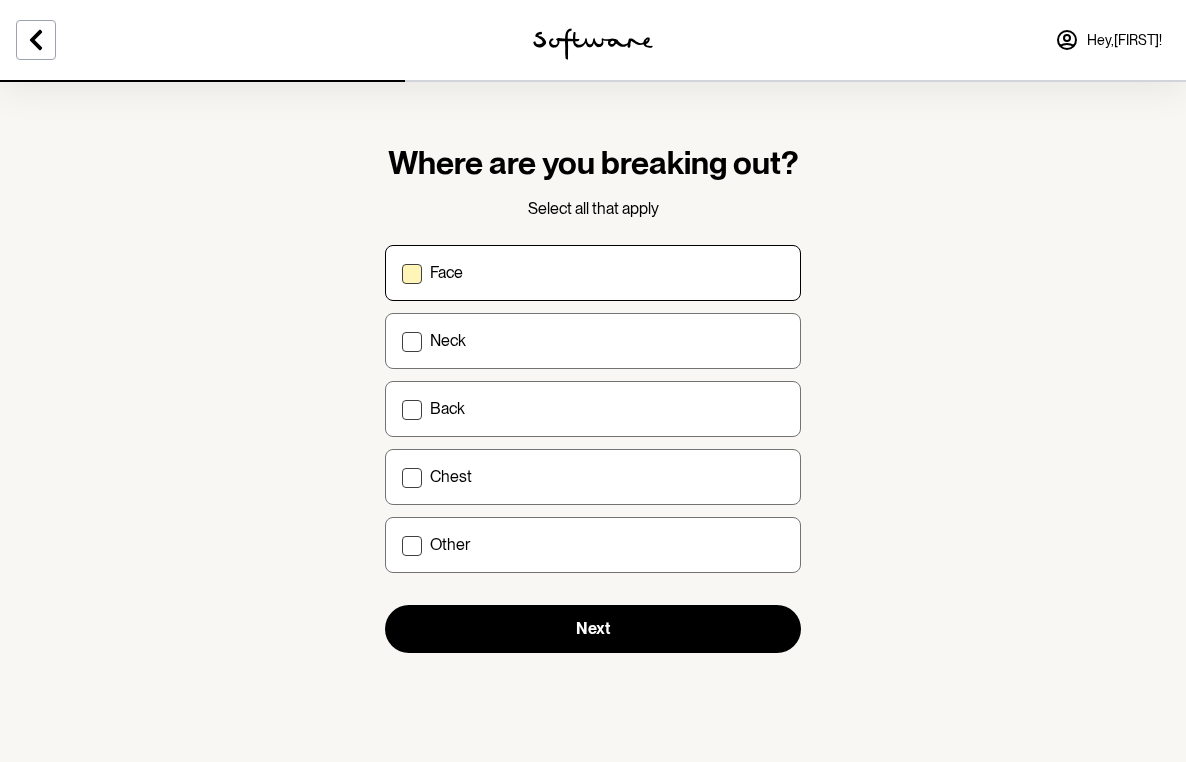 click on "Face" at bounding box center (401, 272) 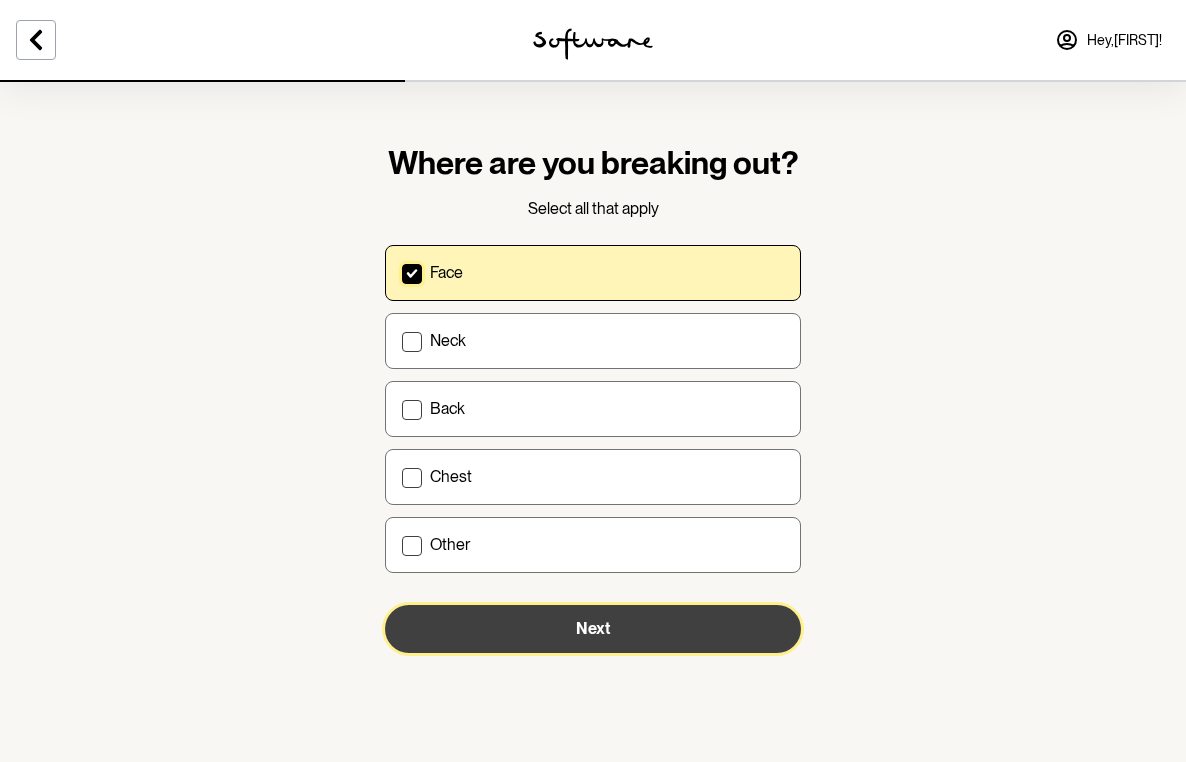 click on "Next" at bounding box center [593, 628] 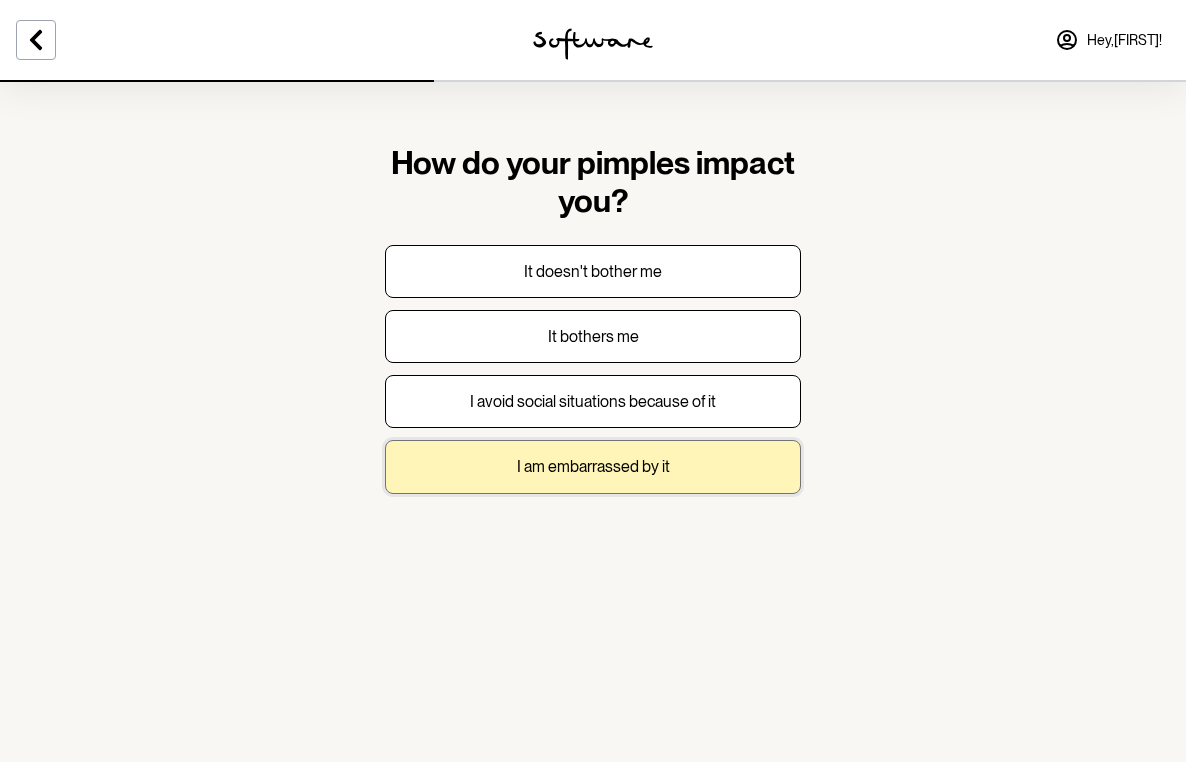 click on "I am embarrassed by it" at bounding box center [593, 466] 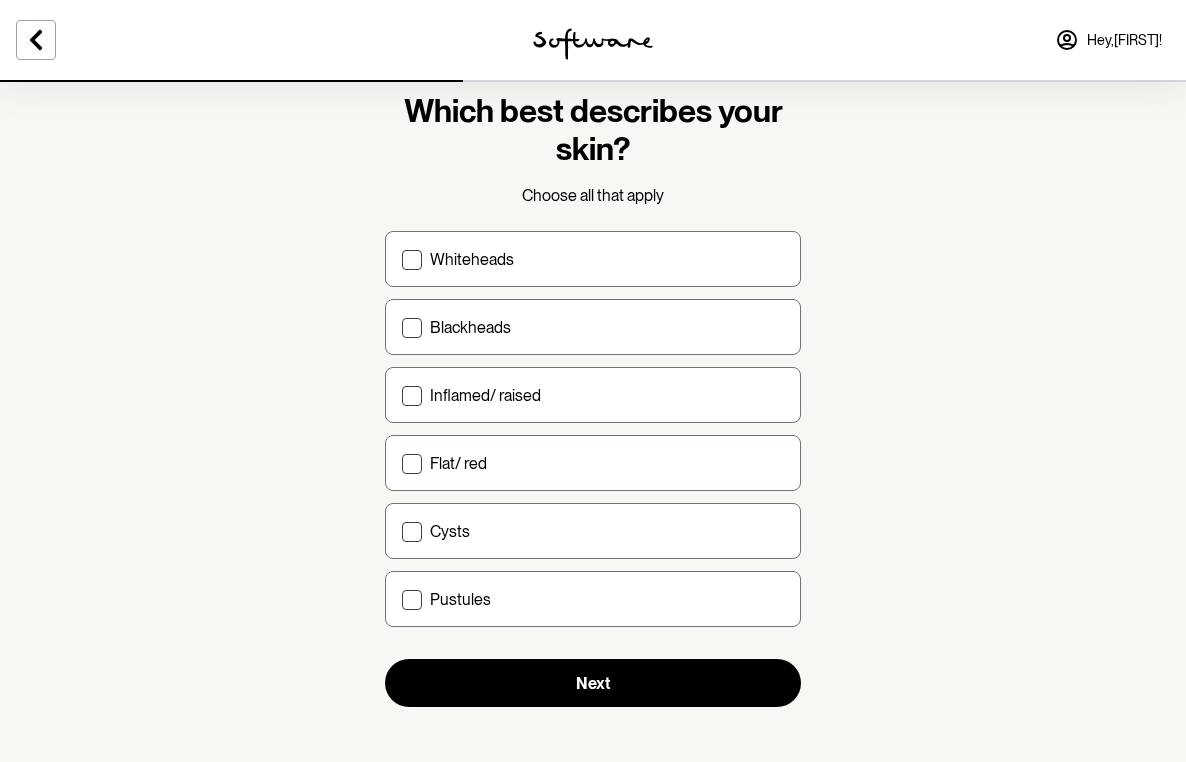 scroll, scrollTop: 53, scrollLeft: 0, axis: vertical 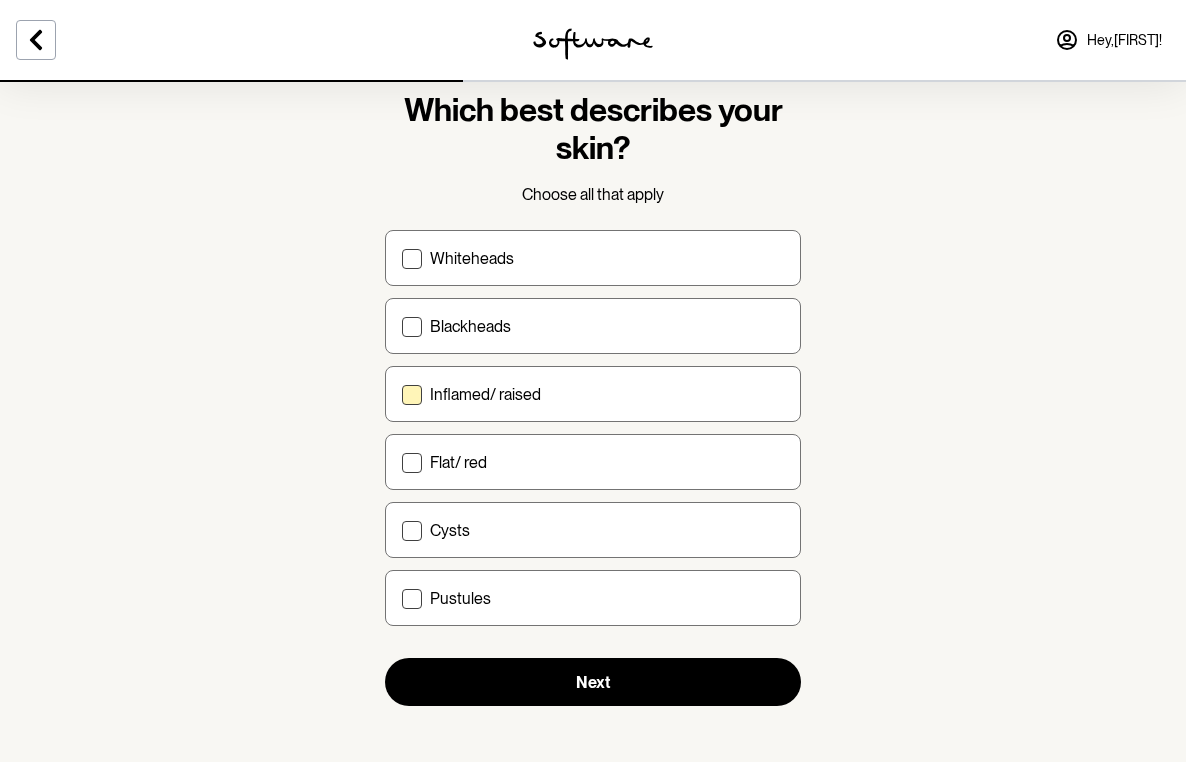 click on "Inflamed/ raised" at bounding box center (485, 394) 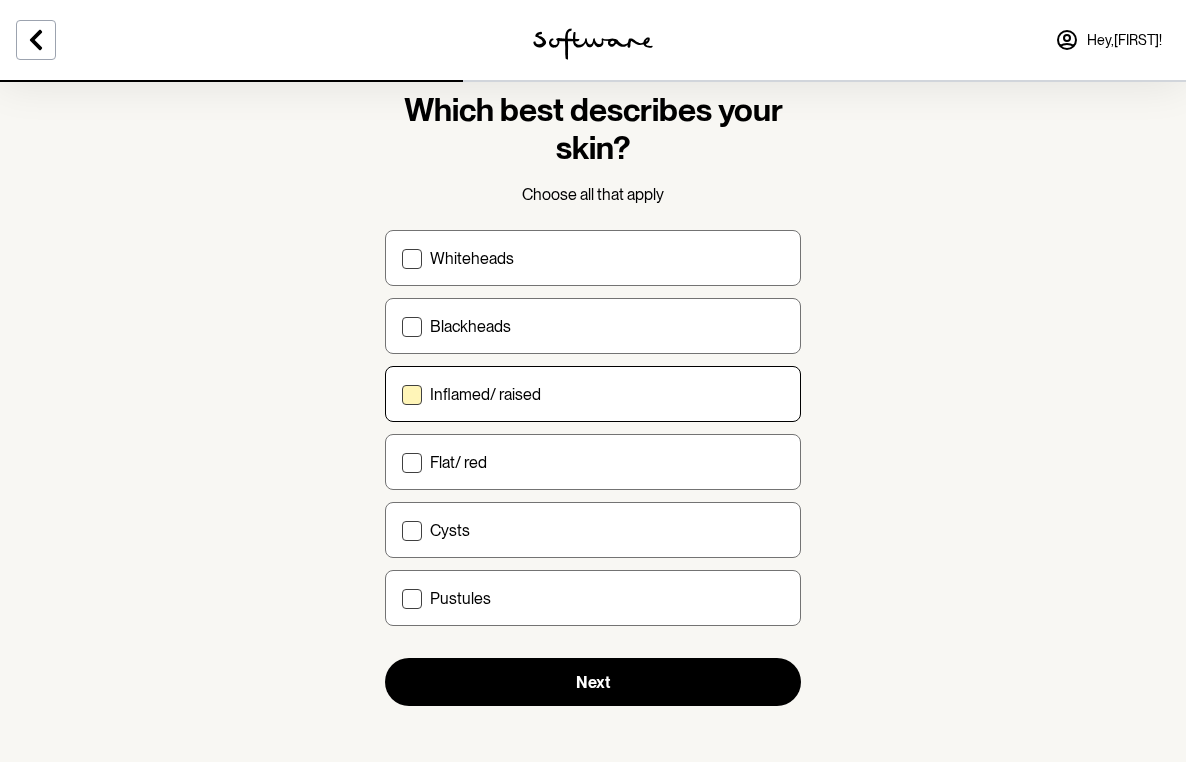 click on "Inflamed/ raised" at bounding box center (401, 394) 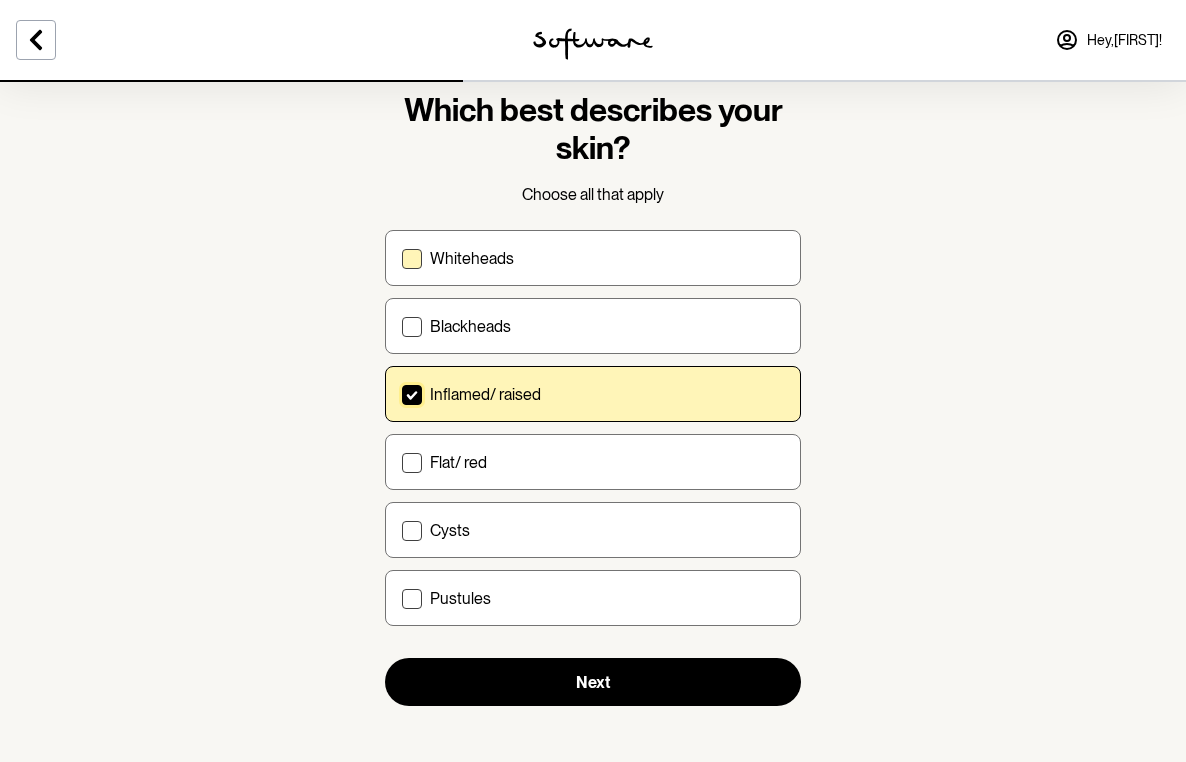 click on "Whiteheads" at bounding box center (472, 258) 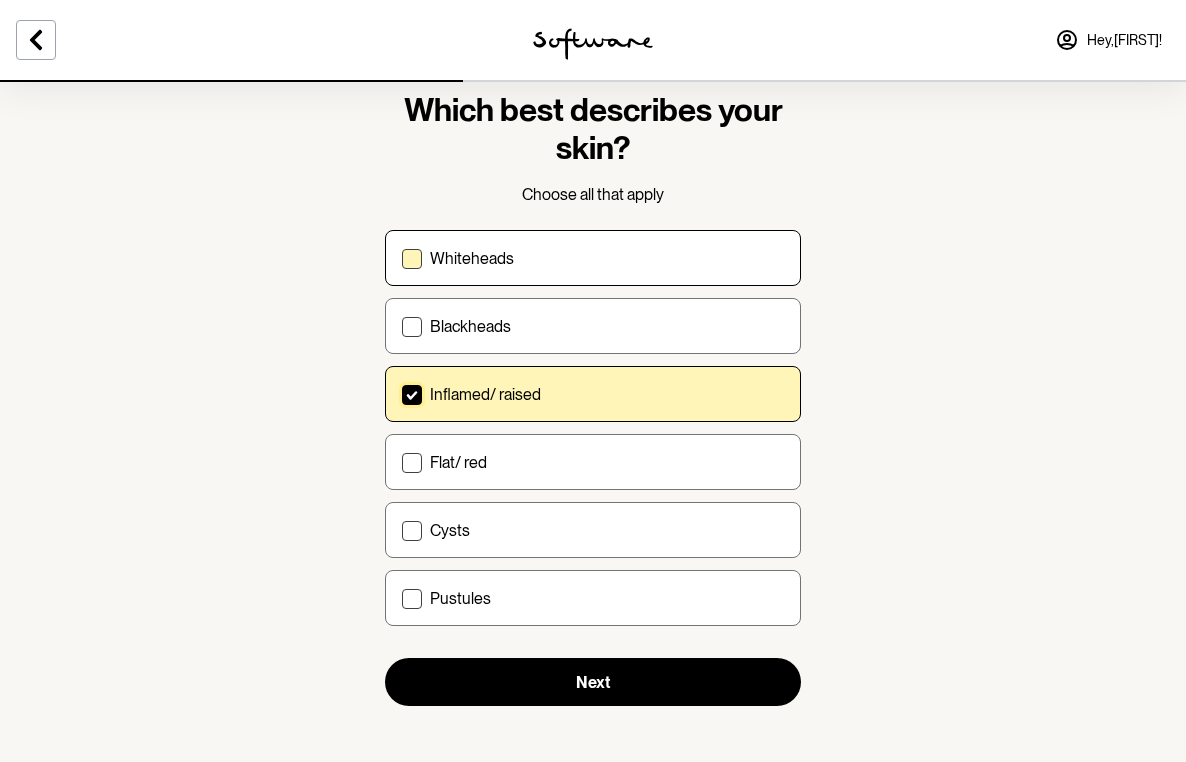 click on "Whiteheads" at bounding box center (401, 258) 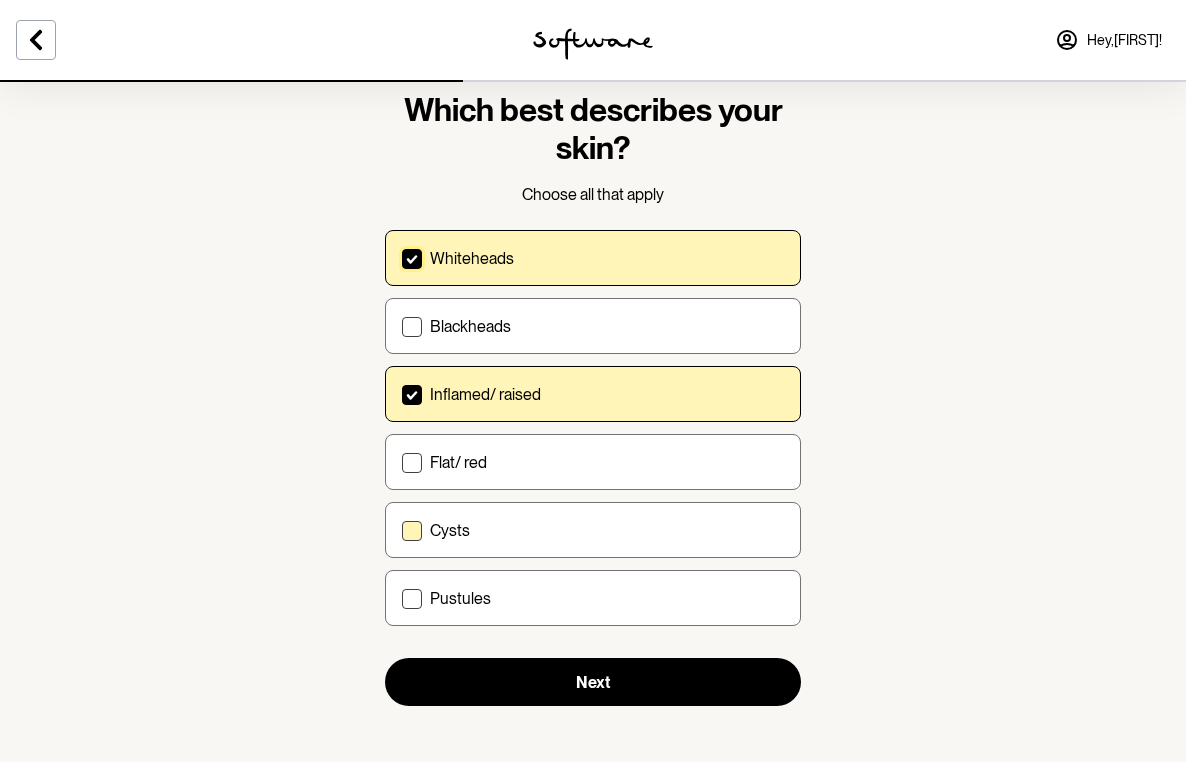 click on "Cysts" at bounding box center (450, 530) 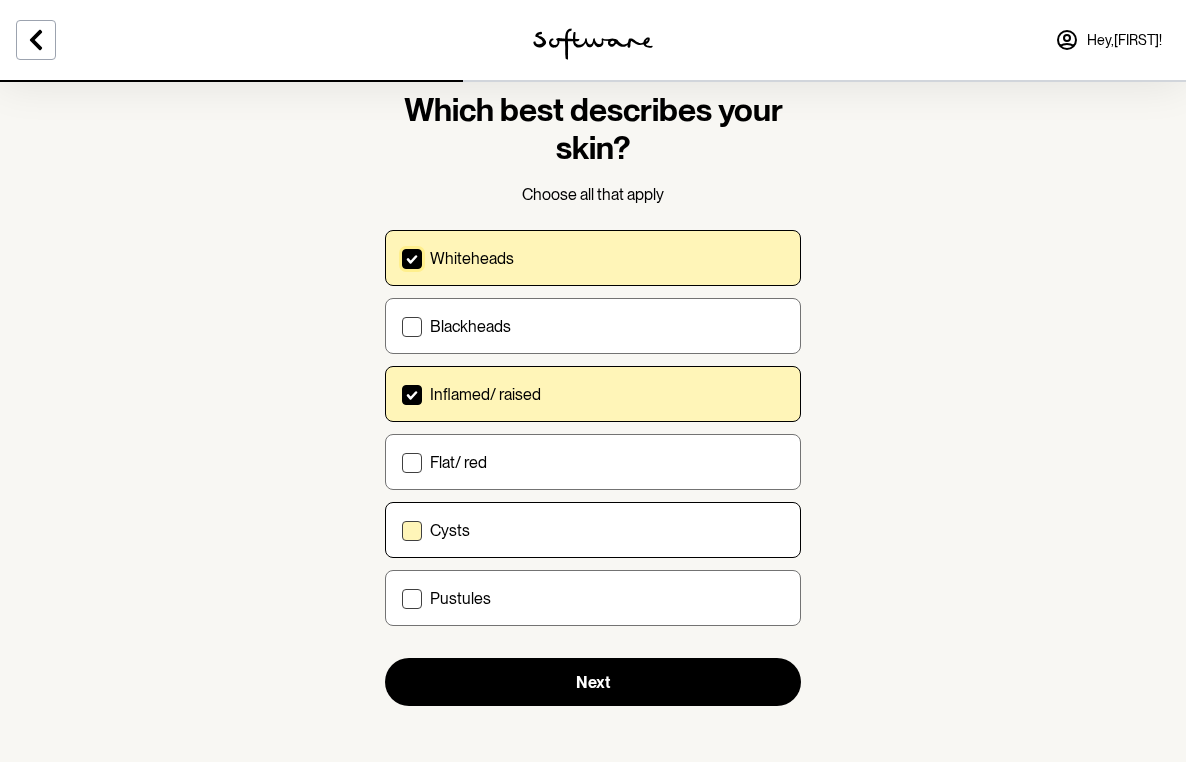 click on "Cysts" at bounding box center [401, 530] 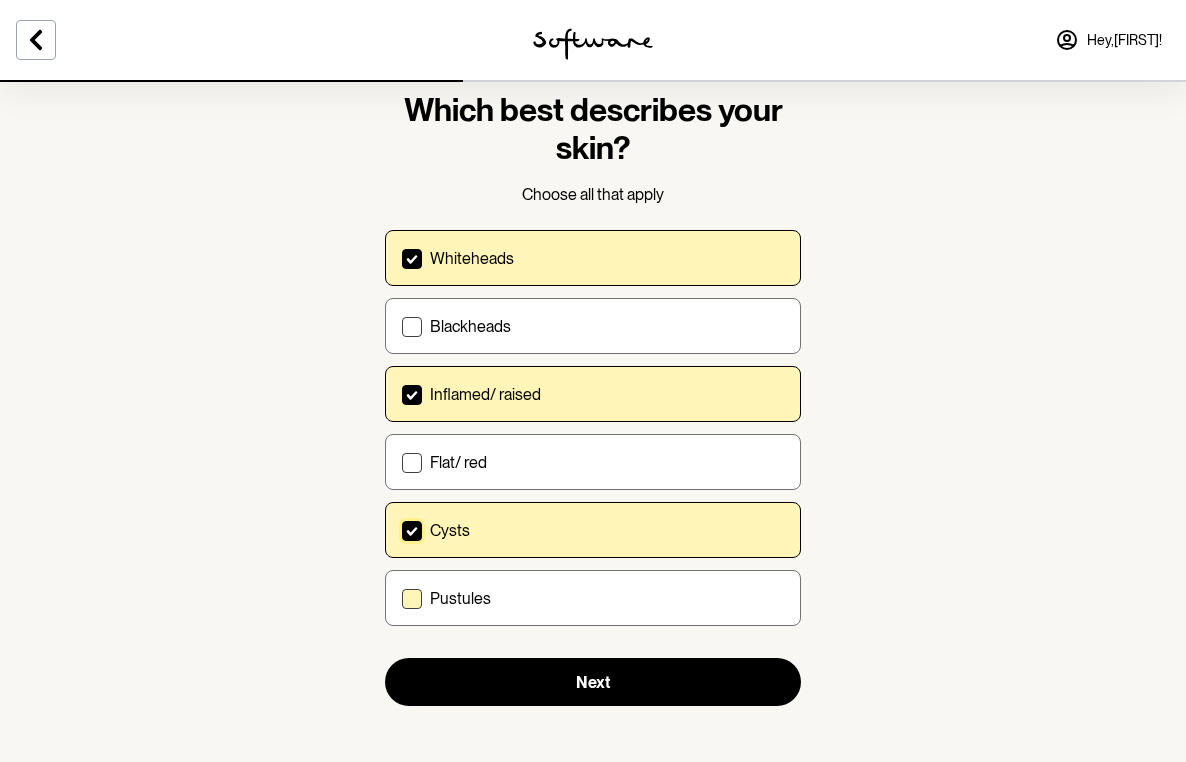 click on "Pustules" at bounding box center (460, 598) 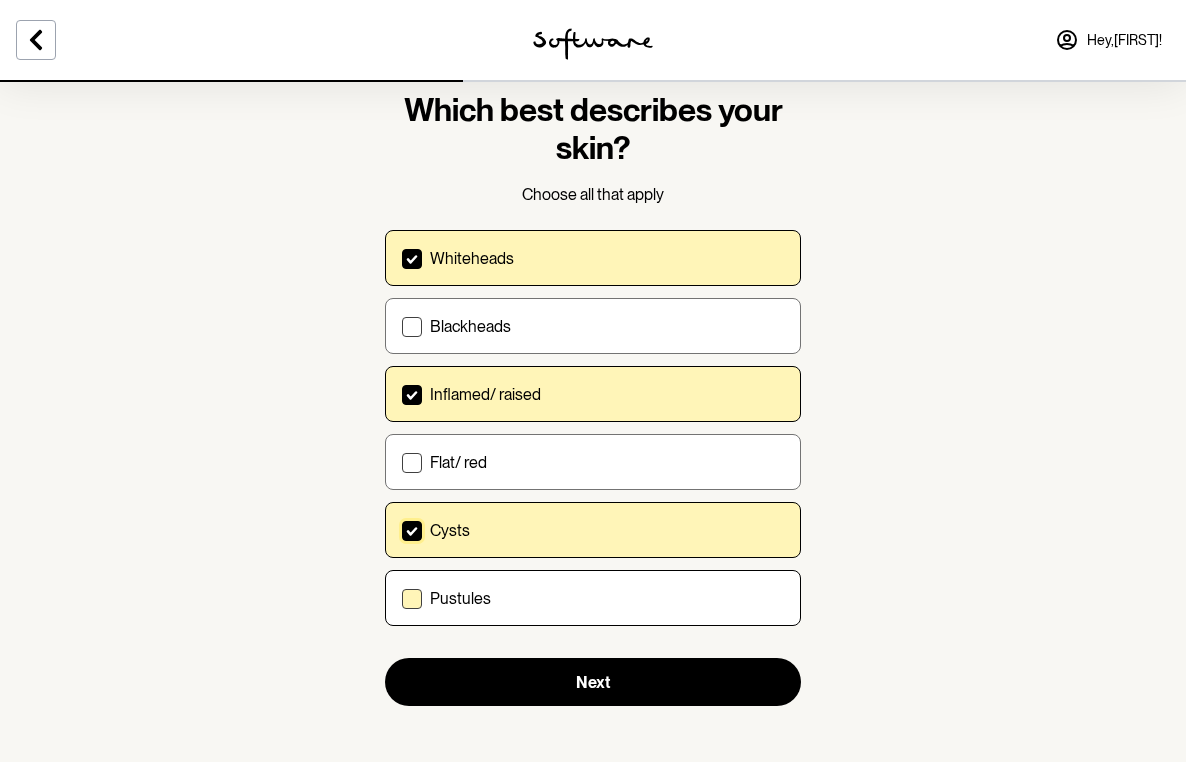 click on "Pustules" at bounding box center (401, 598) 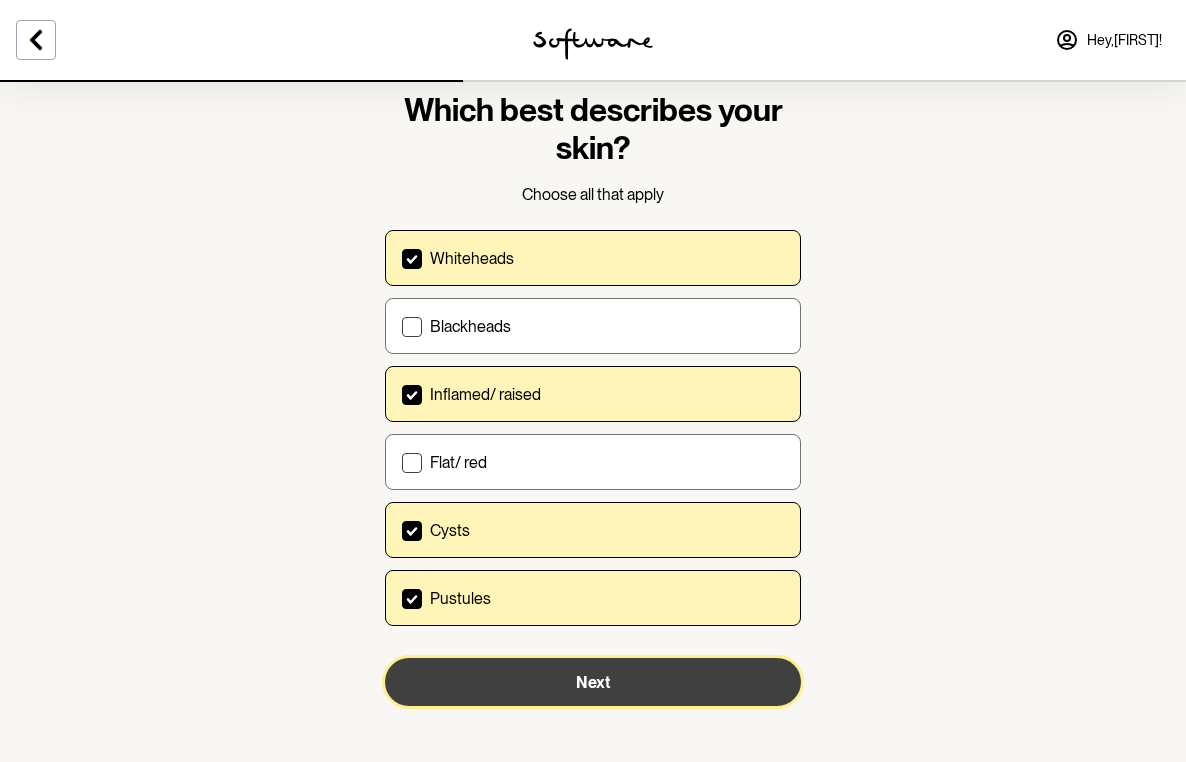 click on "Next" at bounding box center (593, 682) 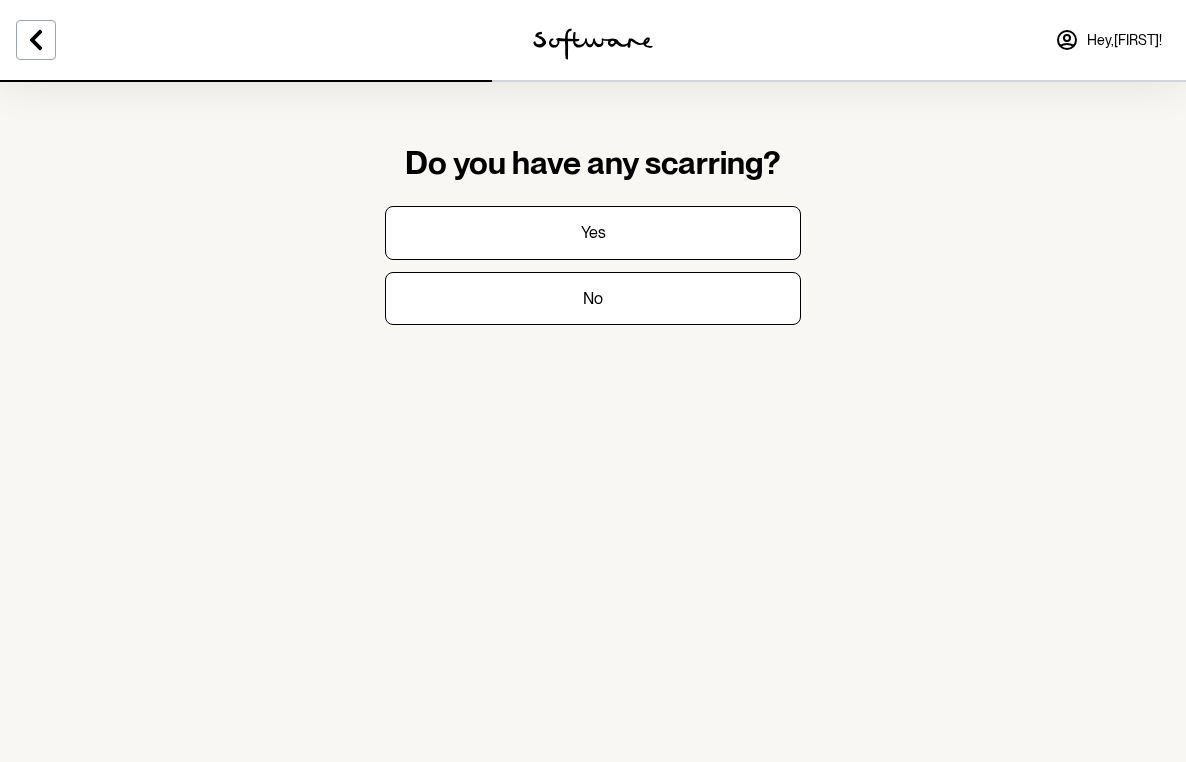 scroll, scrollTop: 0, scrollLeft: 0, axis: both 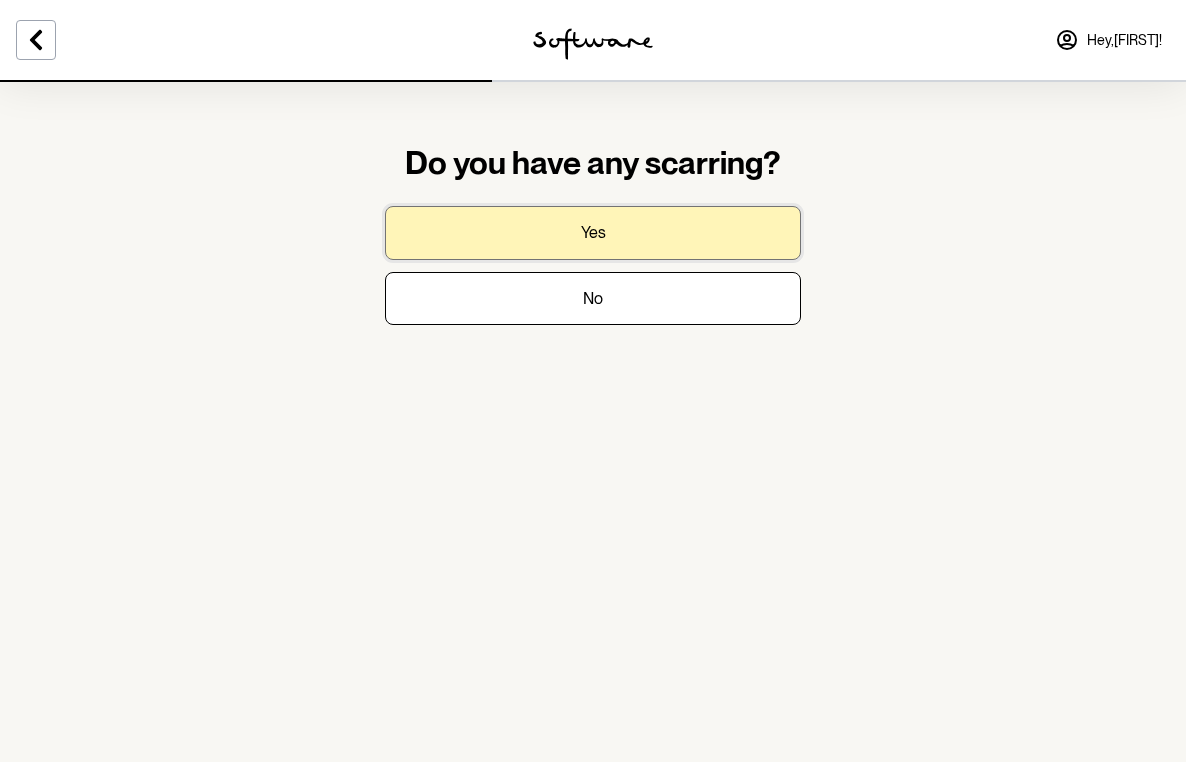 click on "Yes" at bounding box center [593, 232] 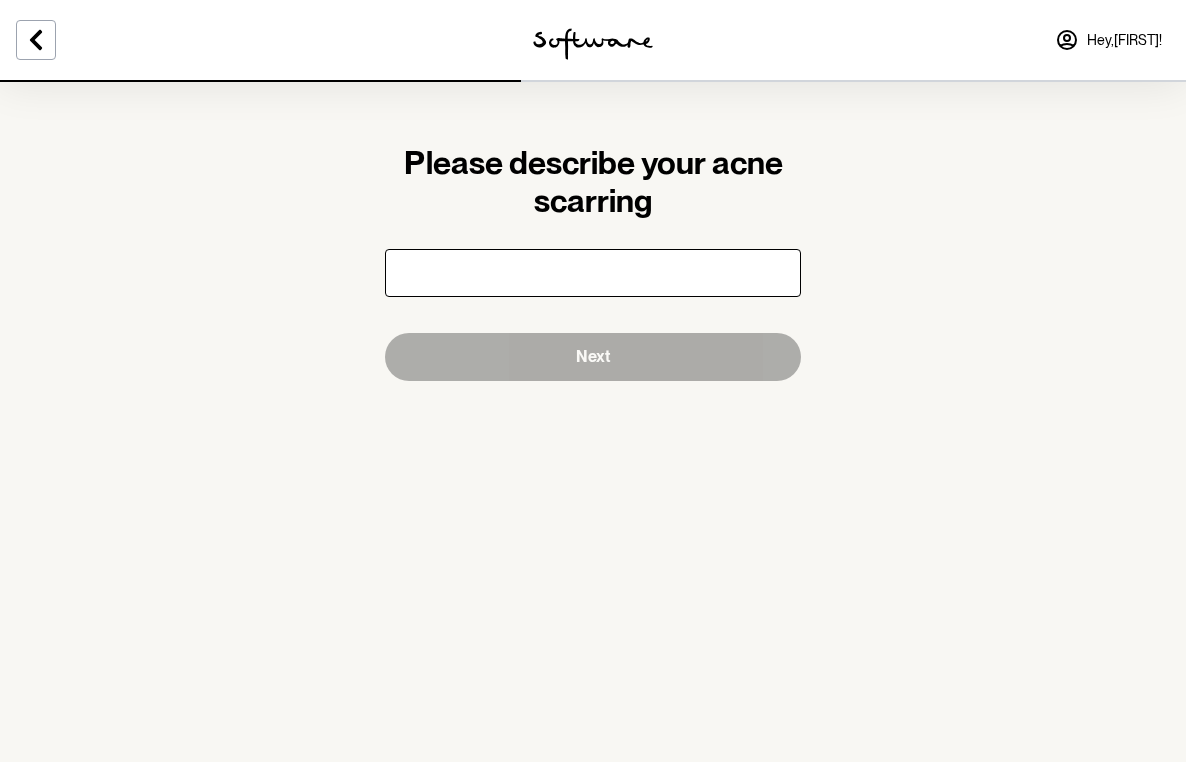 click at bounding box center (593, 273) 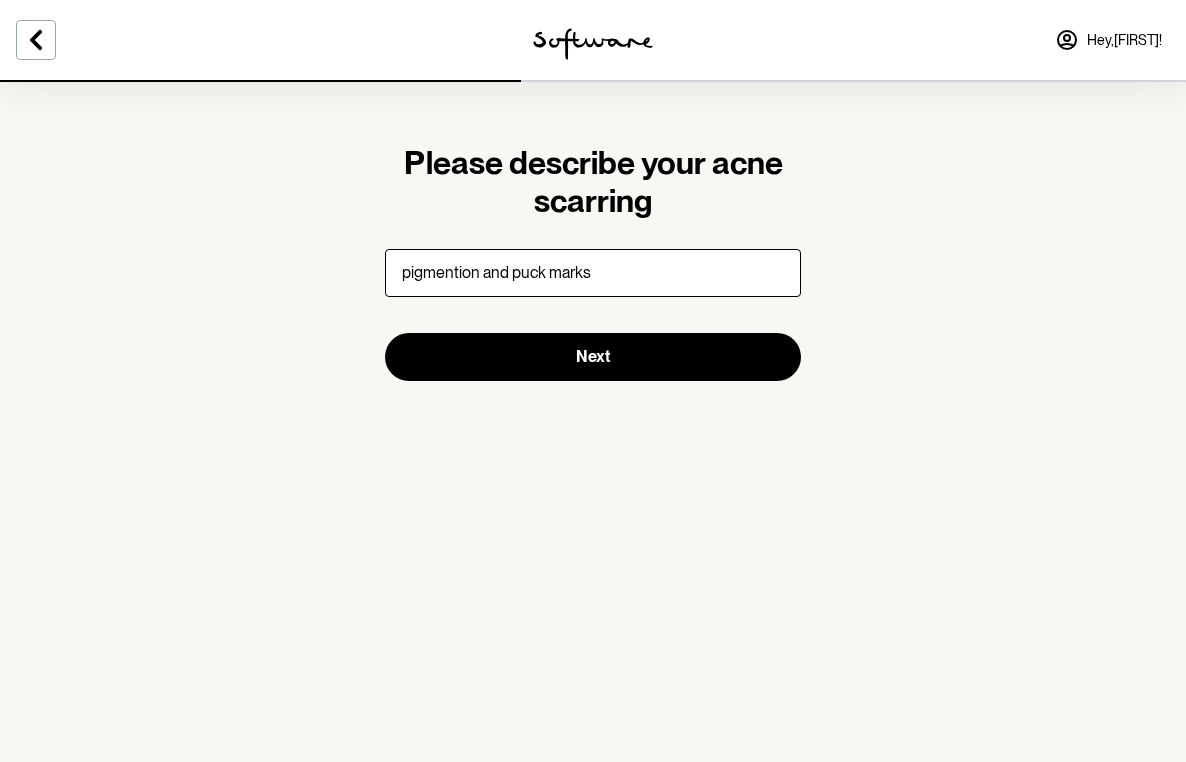 click on "pigmention and puck marks" at bounding box center (593, 273) 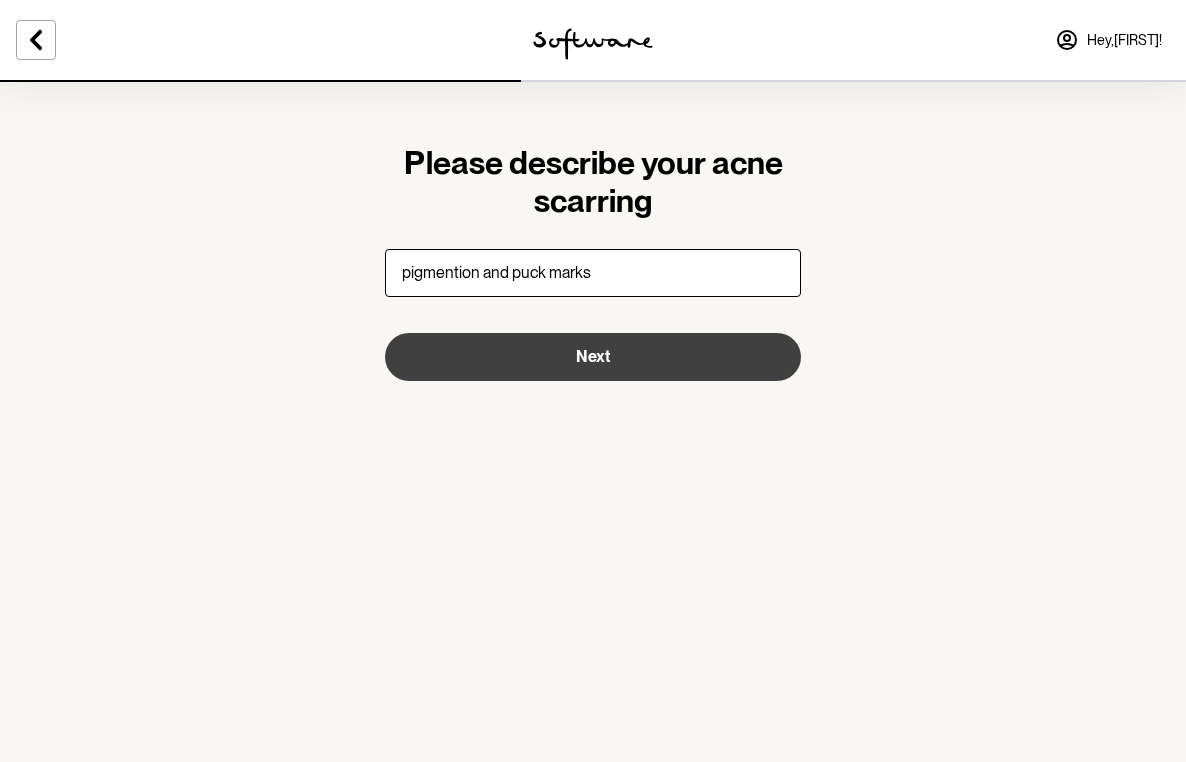 type on "pigmention and puck marks" 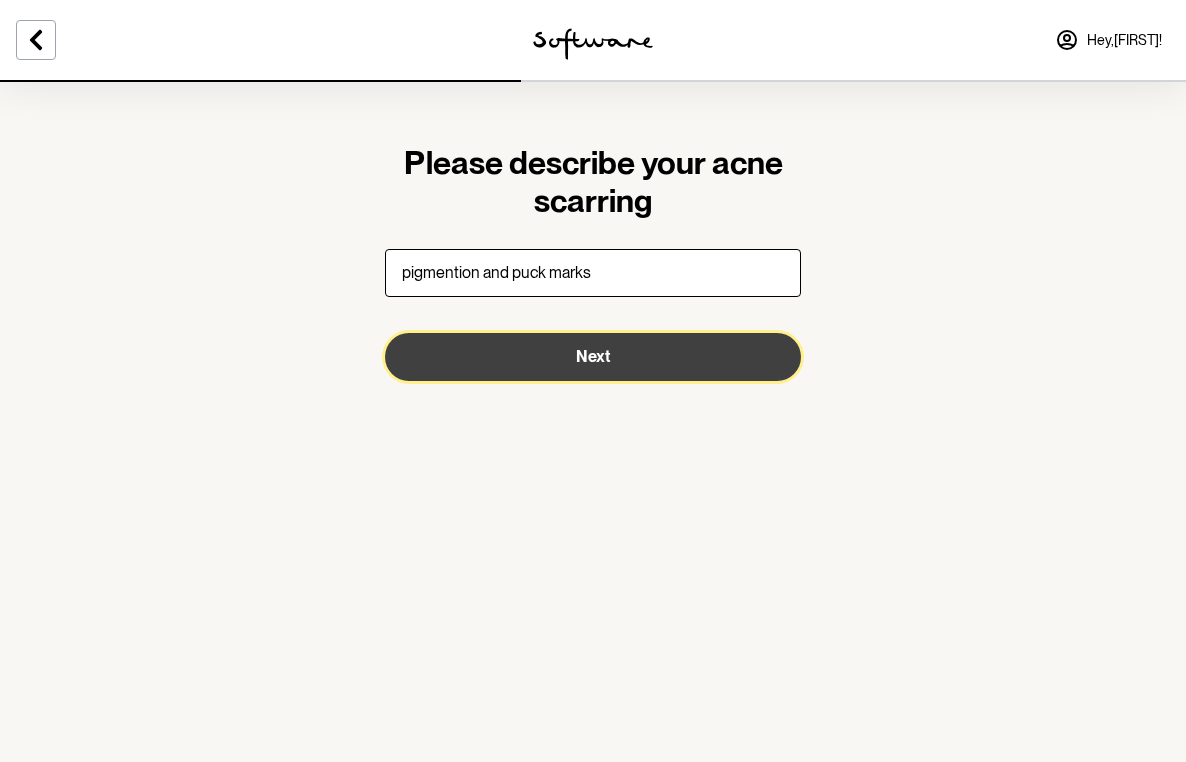 click on "Next" at bounding box center [593, 357] 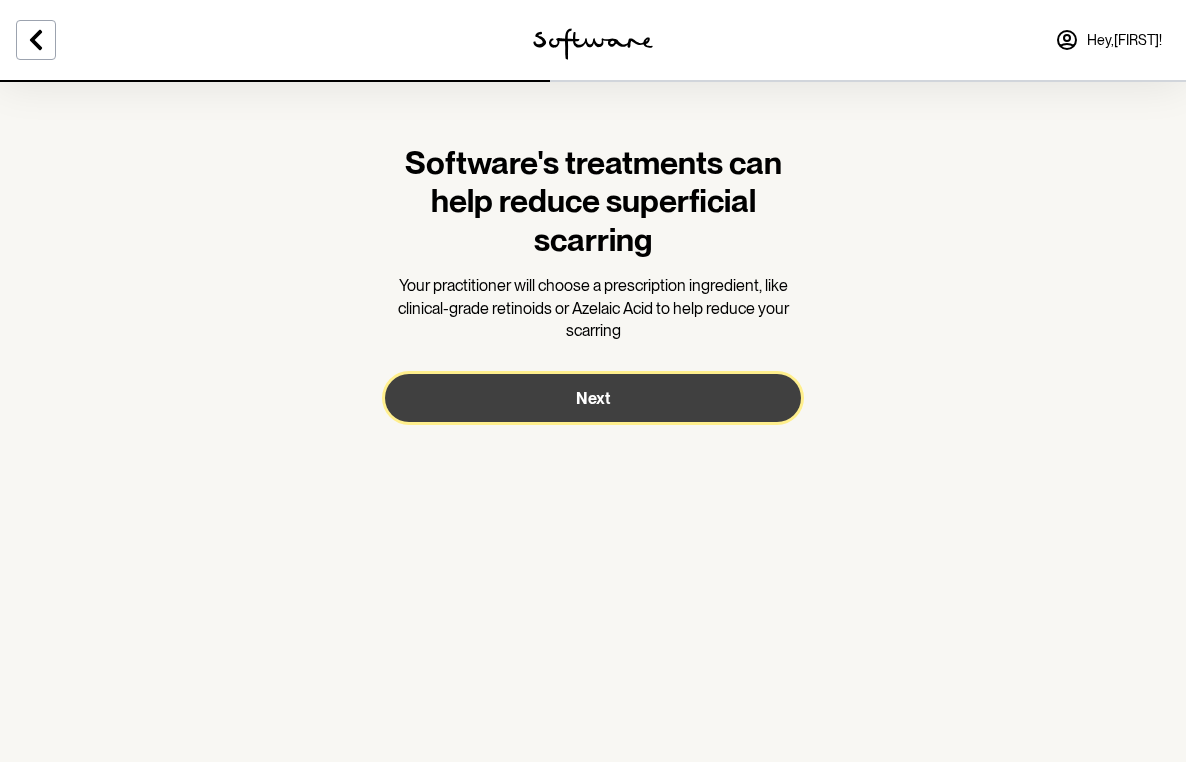 click on "Next" at bounding box center (593, 398) 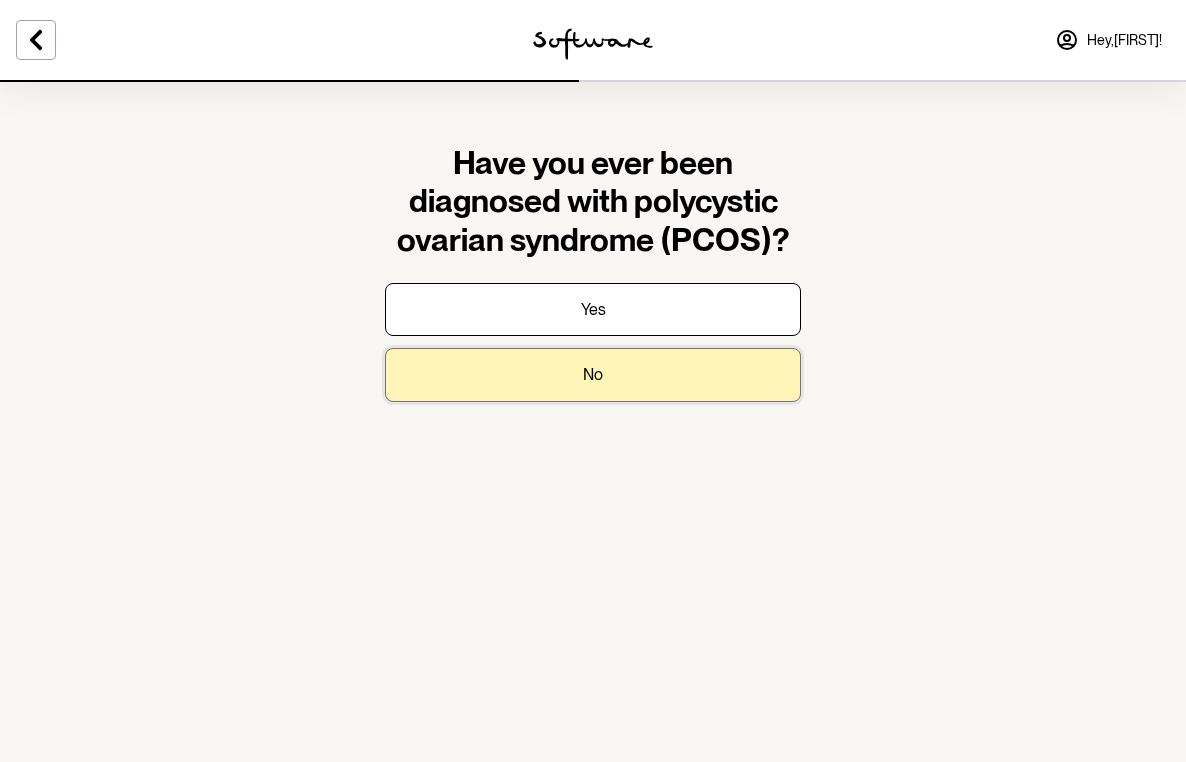 click on "No" at bounding box center [593, 374] 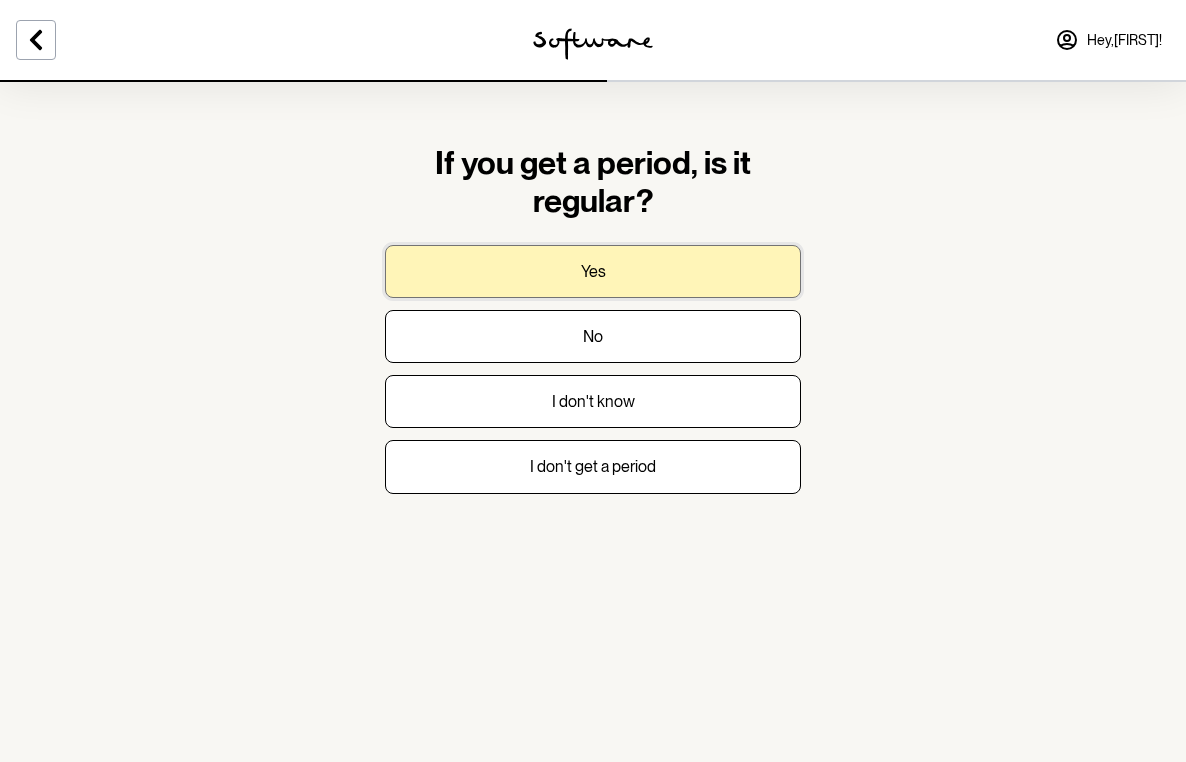 click on "Yes" at bounding box center [593, 271] 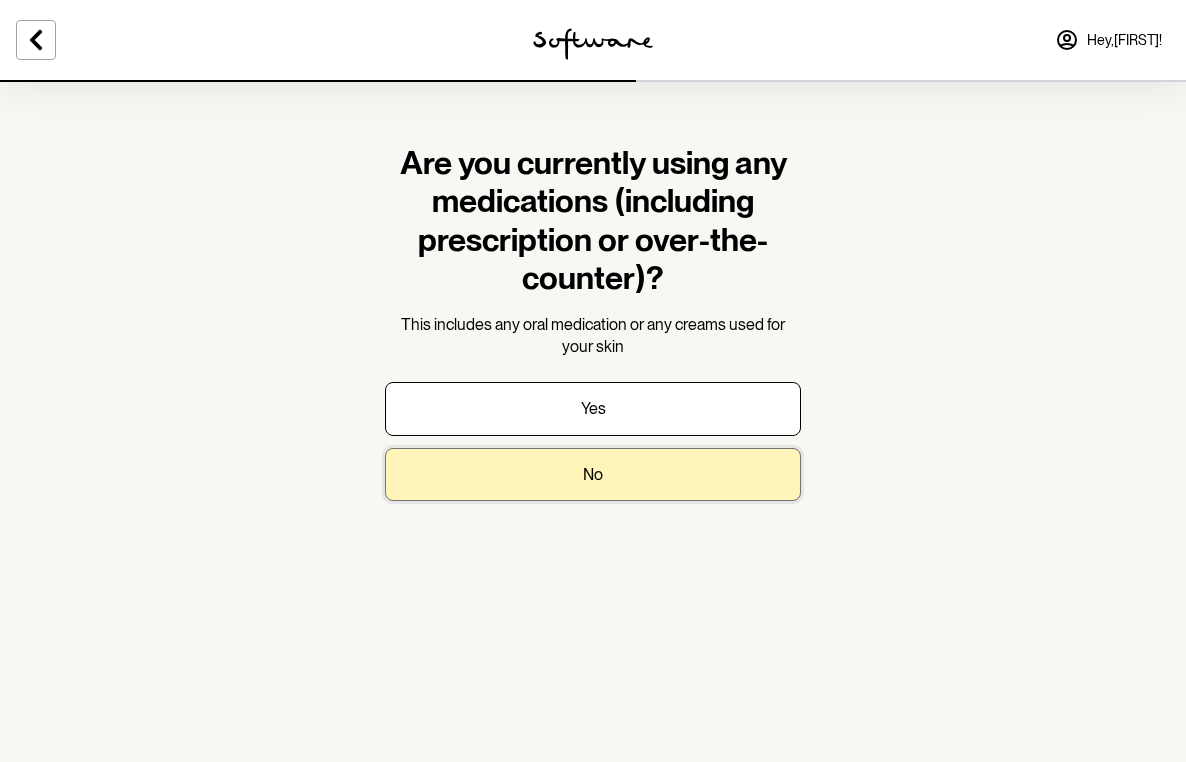 click on "No" at bounding box center [593, 474] 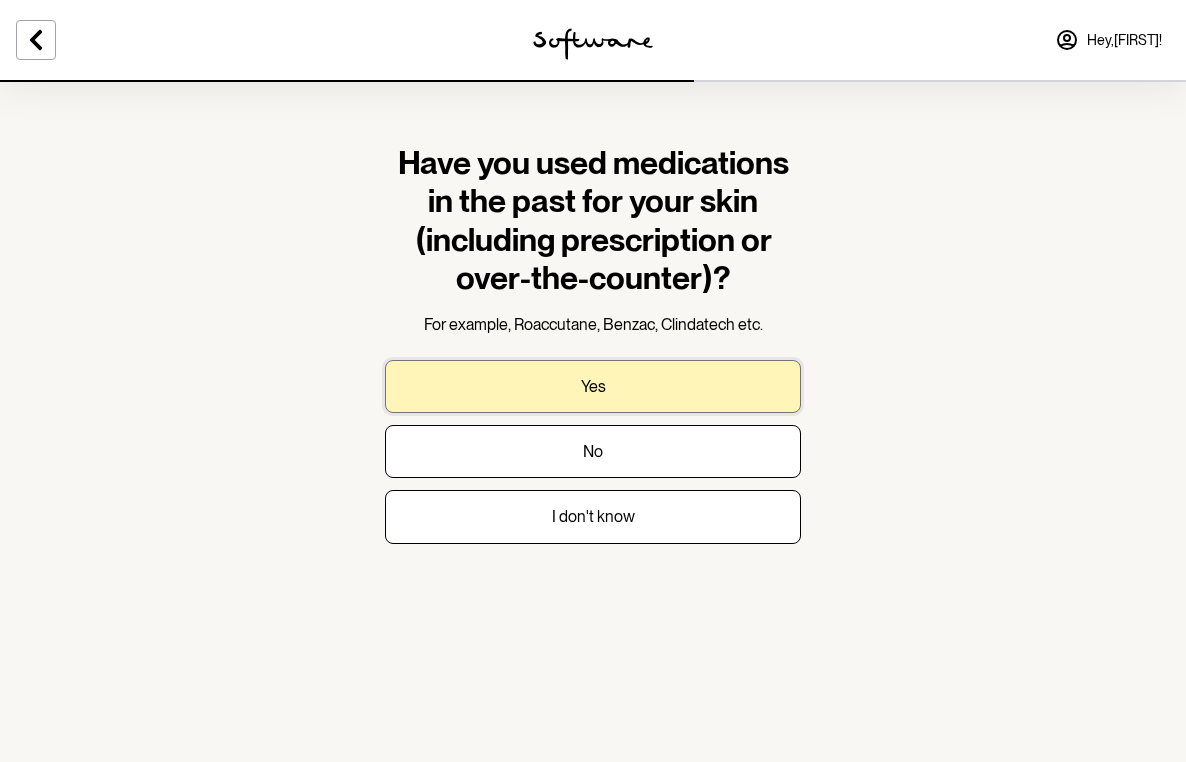 click on "Yes" at bounding box center [593, 386] 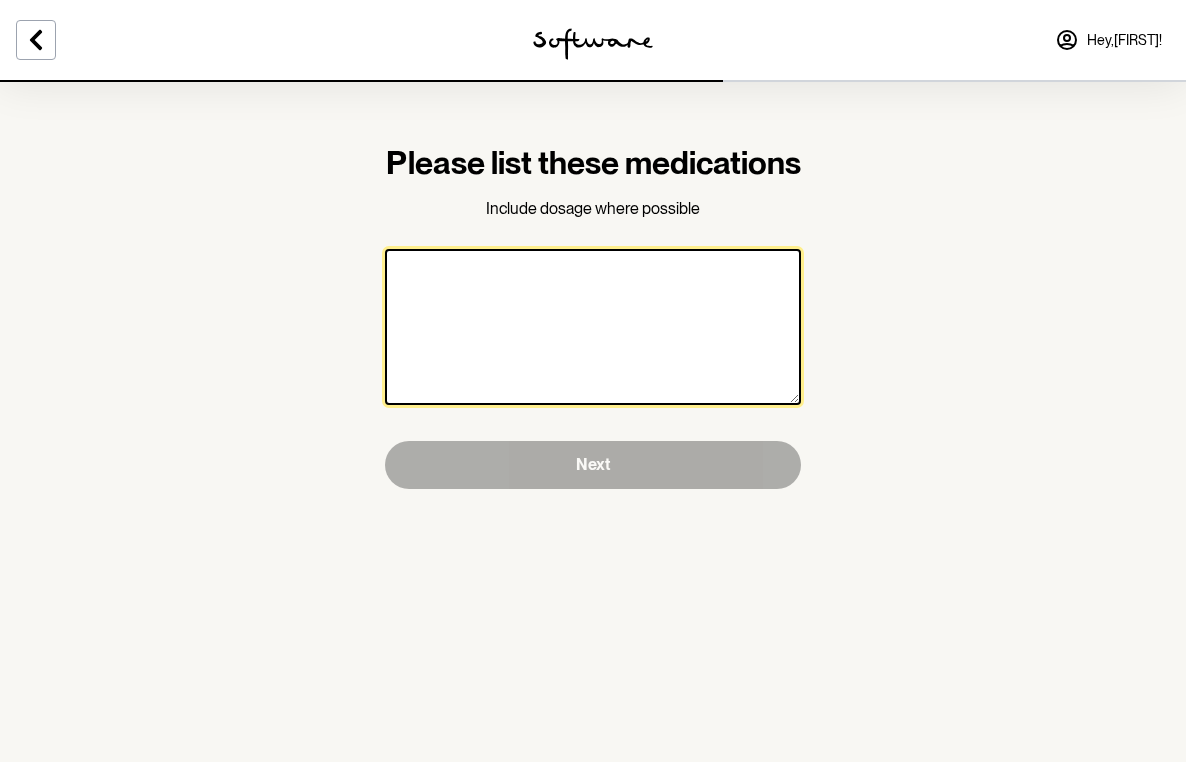 click at bounding box center (593, 327) 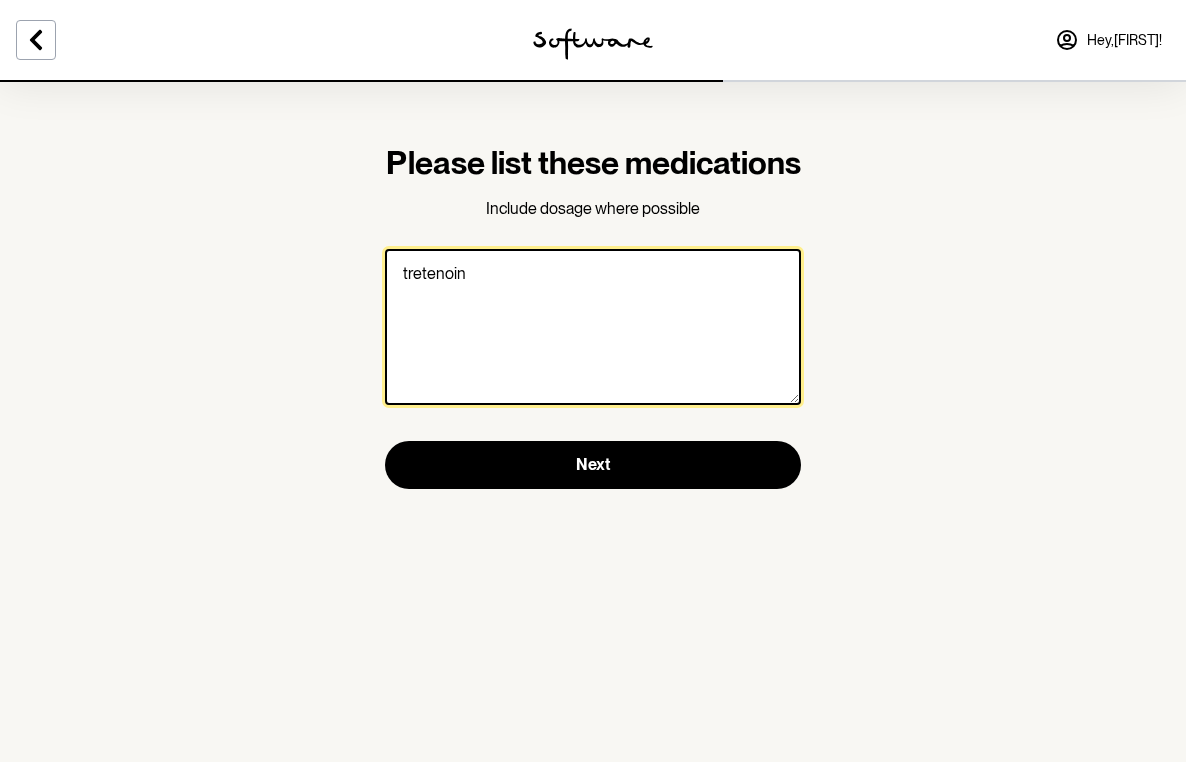 click on "tretenoin" at bounding box center [593, 327] 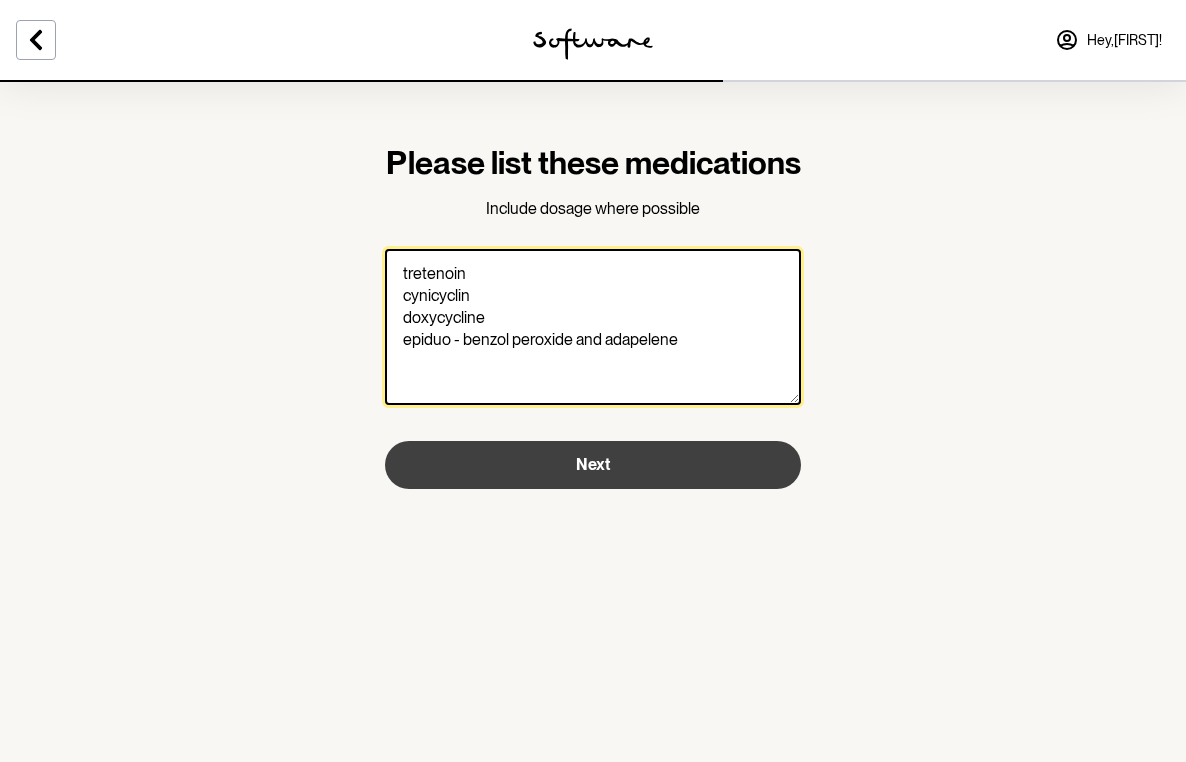type on "tretenoin
cynicyclin
doxycycline
epiduo - benzol peroxide and adapelene" 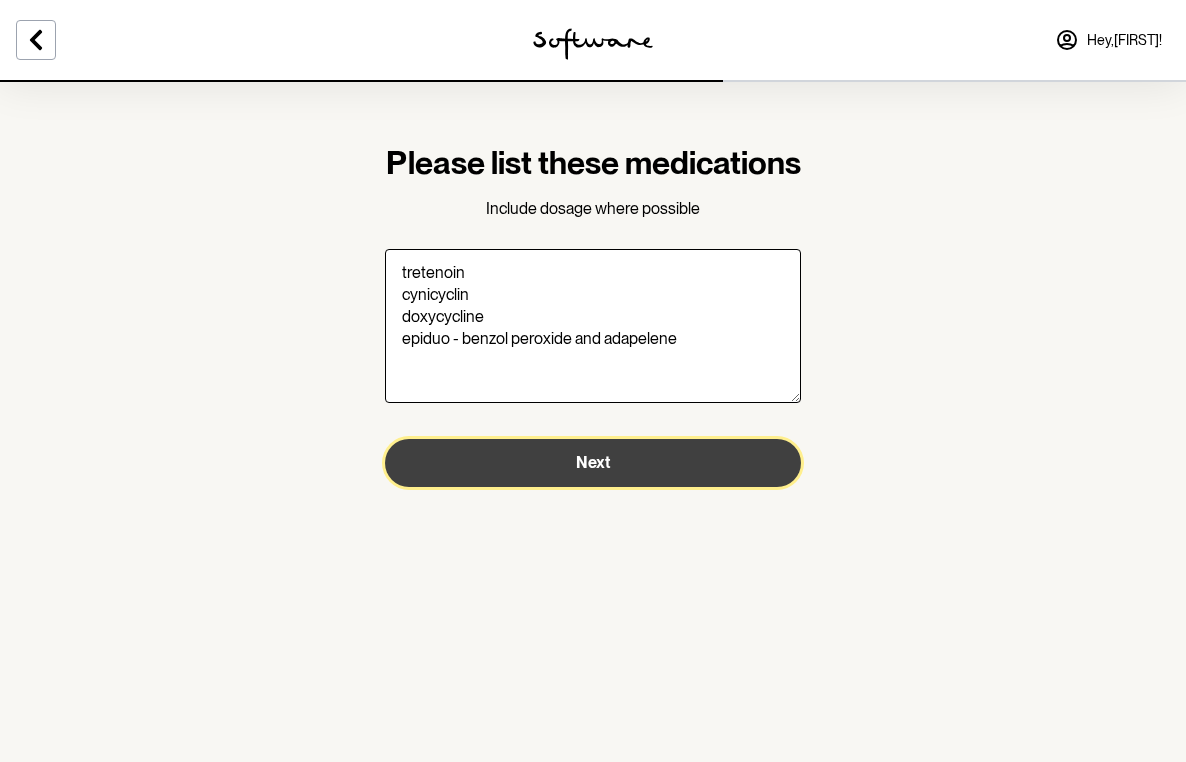 click on "Next" at bounding box center [593, 462] 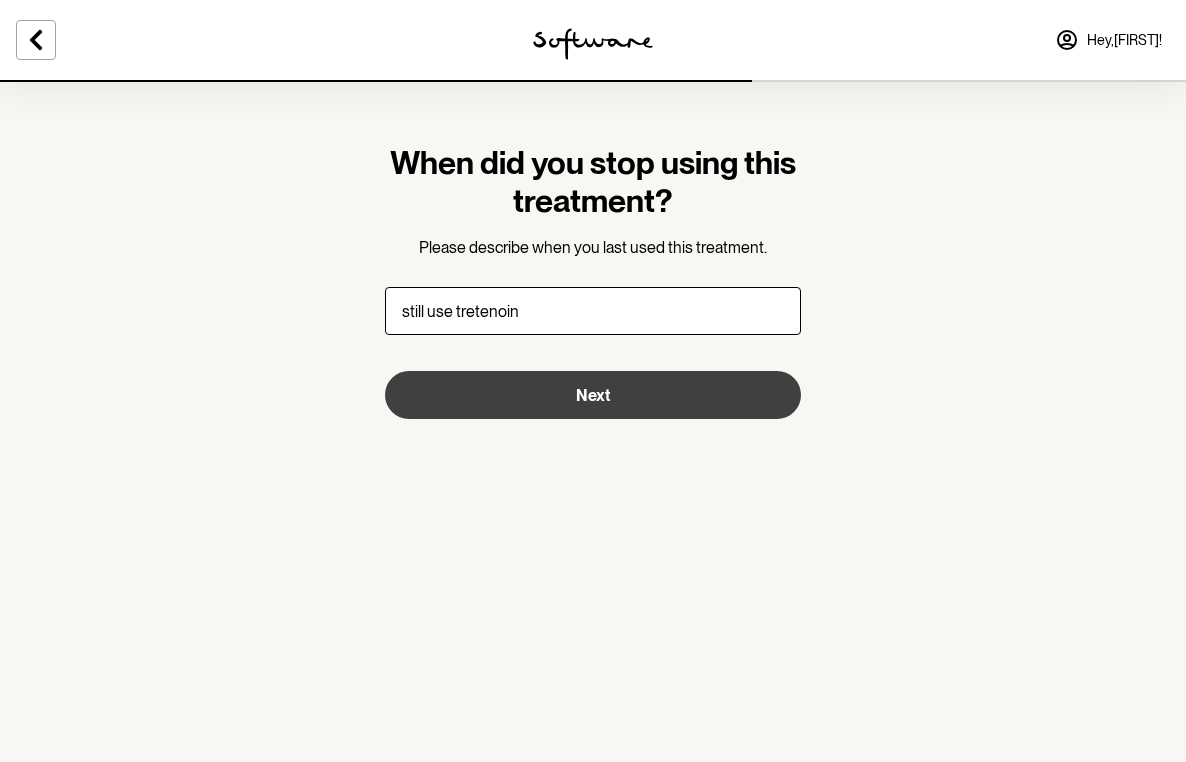 type on "still use tretenoin" 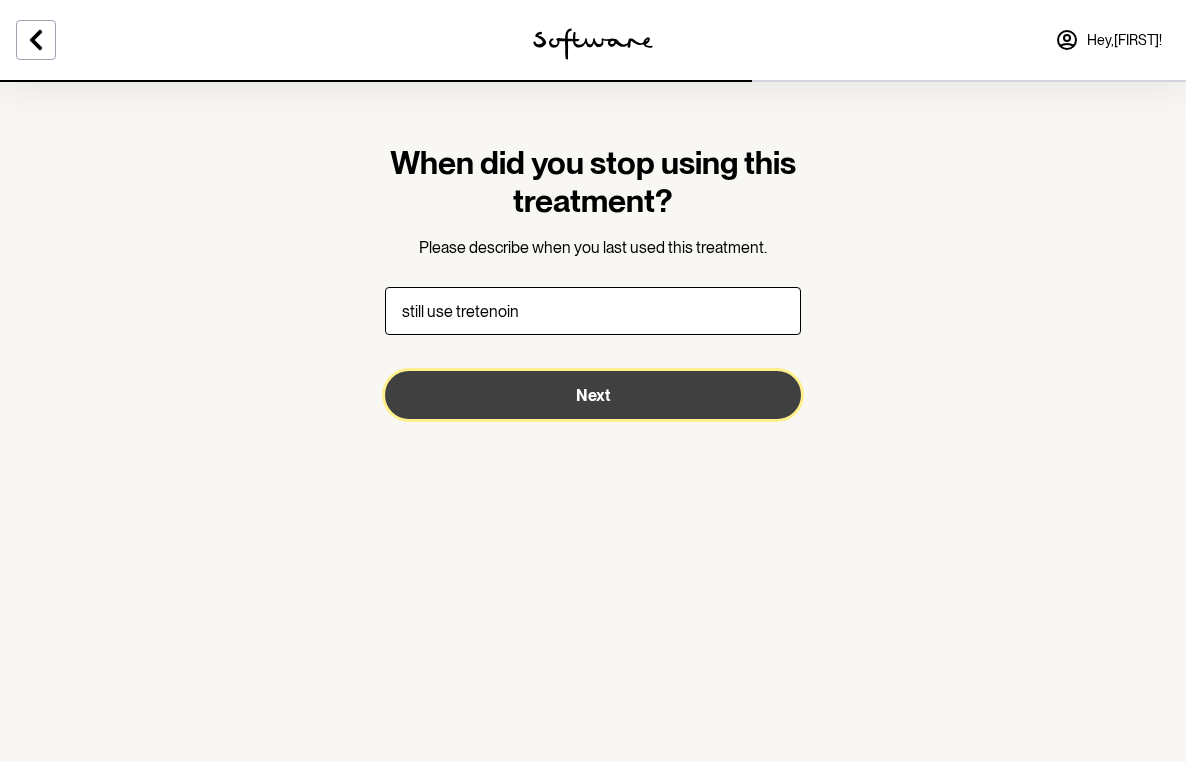 click on "Next" at bounding box center [593, 395] 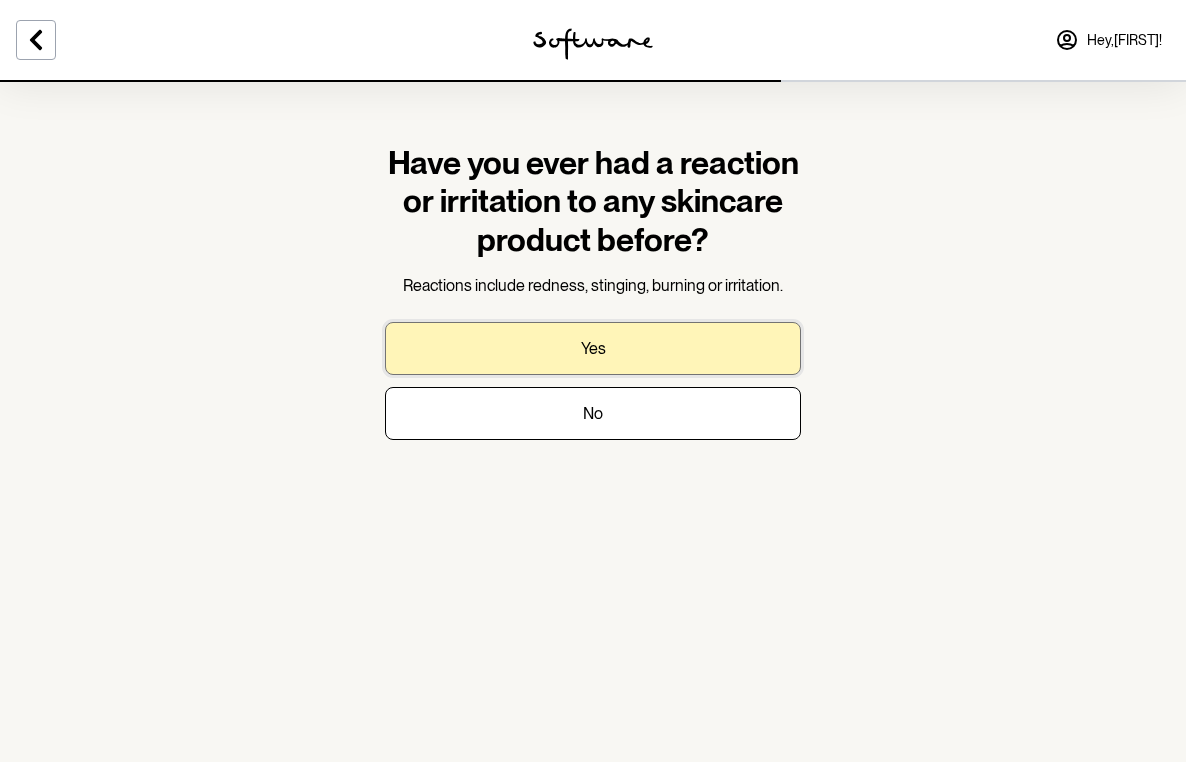 click on "Yes" at bounding box center (593, 348) 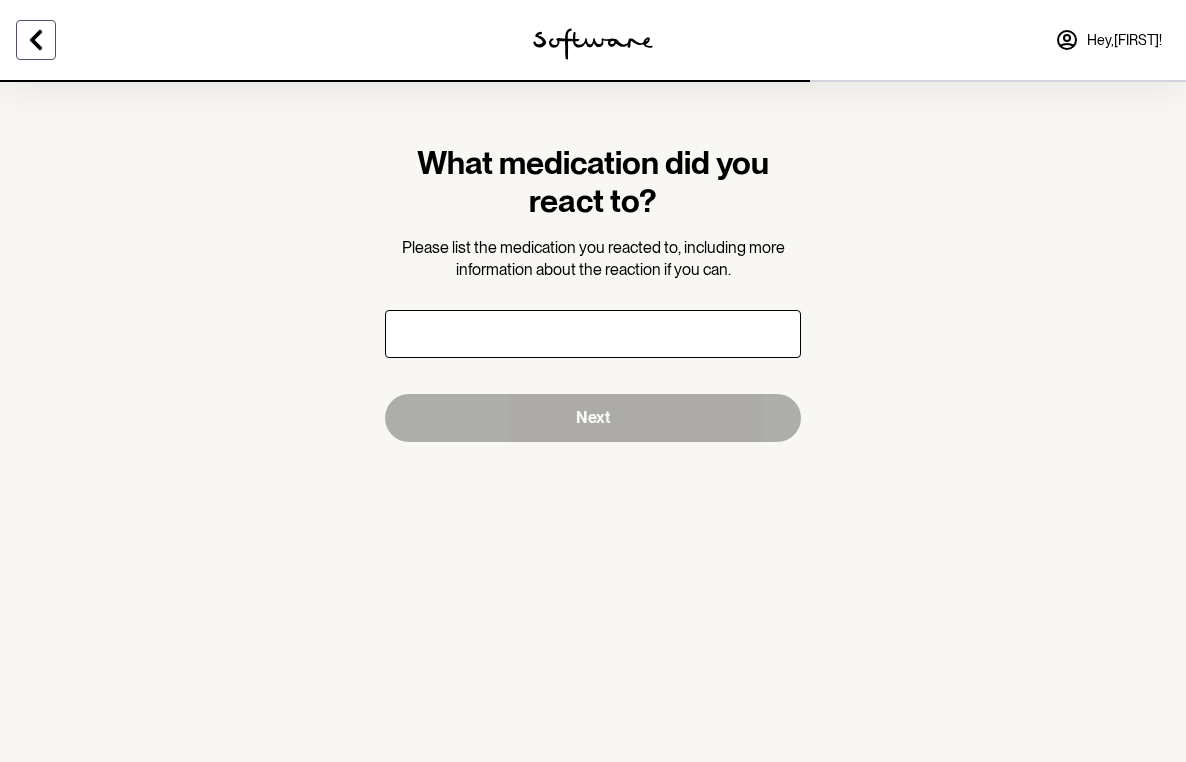 click 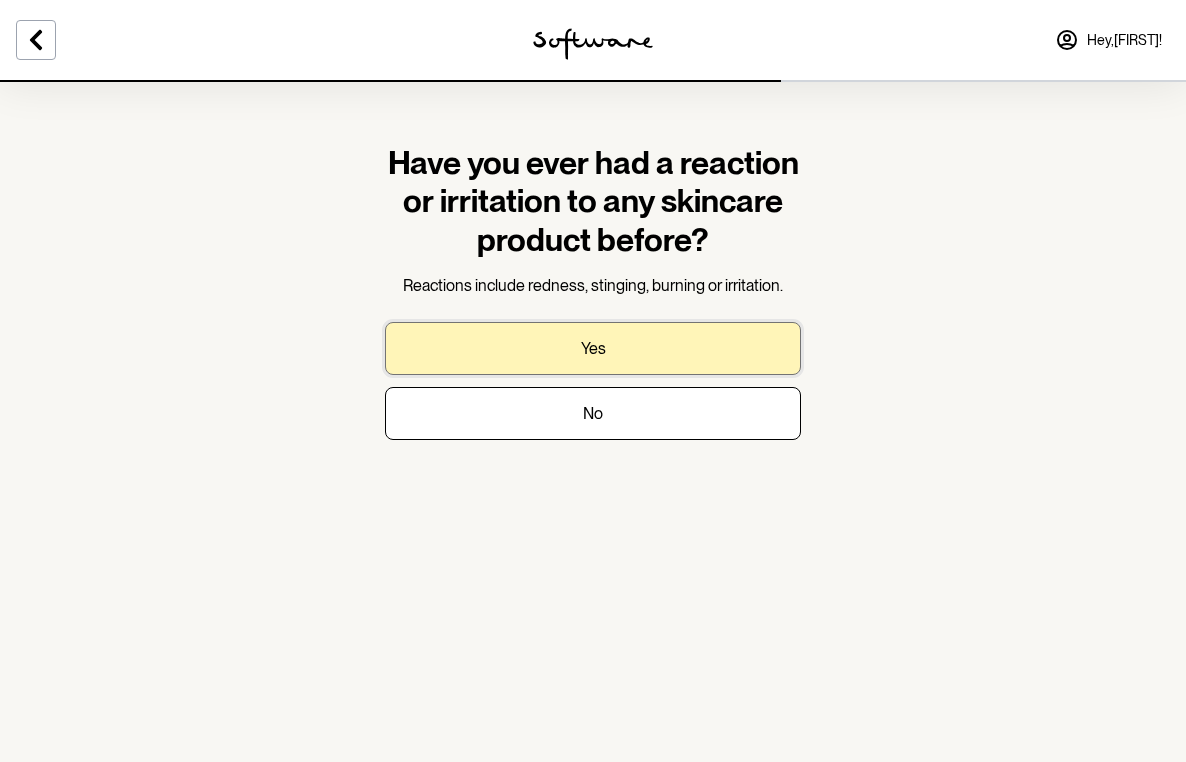 click on "Yes" at bounding box center (593, 348) 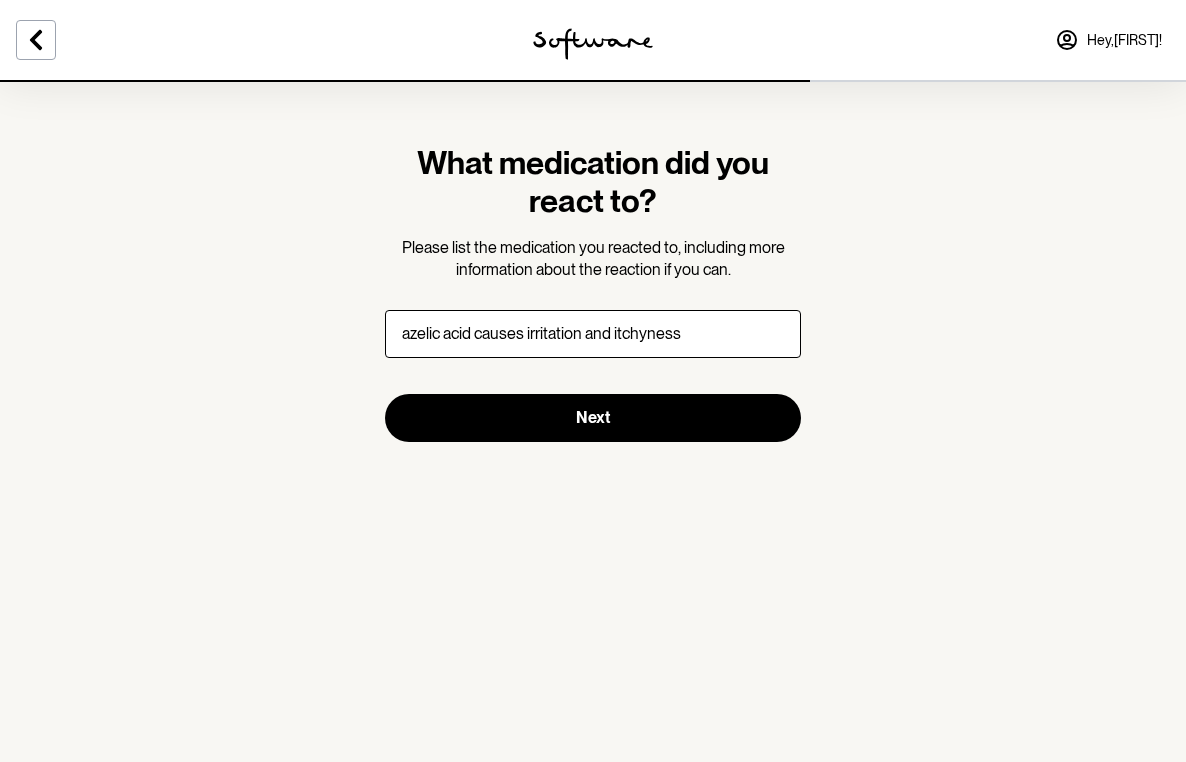 click on "azelic acid causes irritation and itchyness" at bounding box center [593, 334] 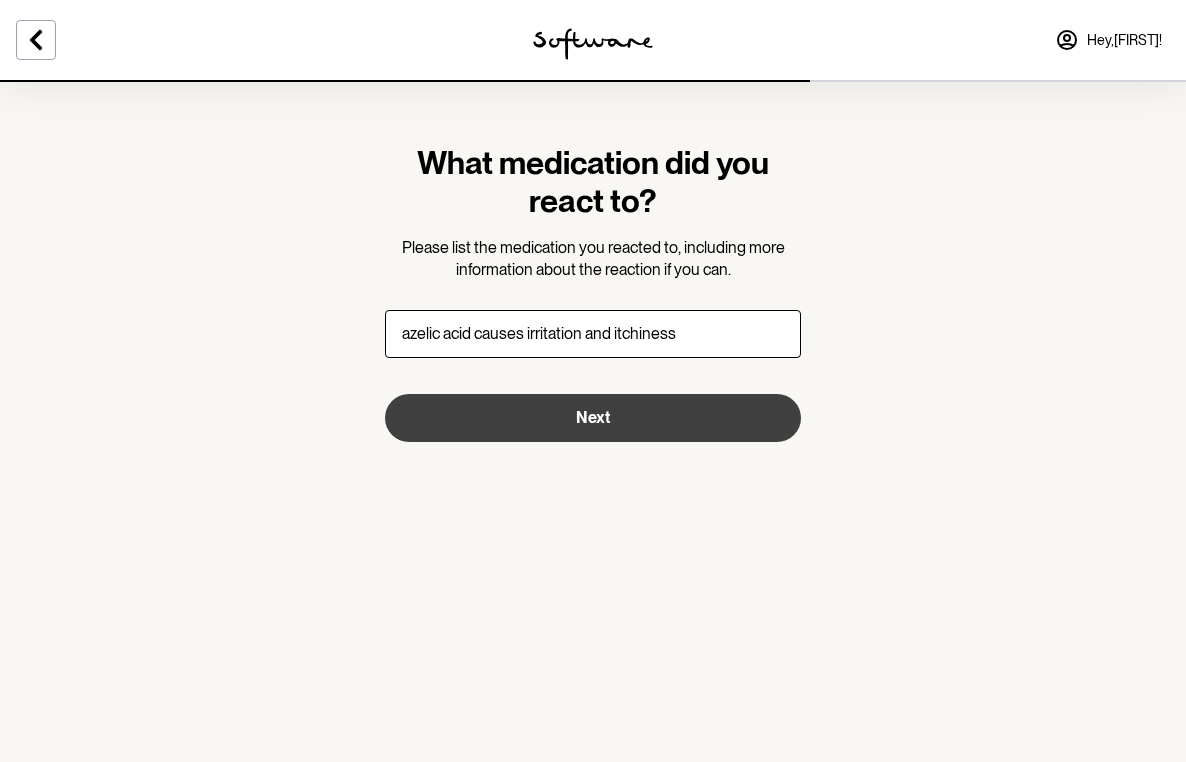 type on "azelic acid causes irritation and itchiness" 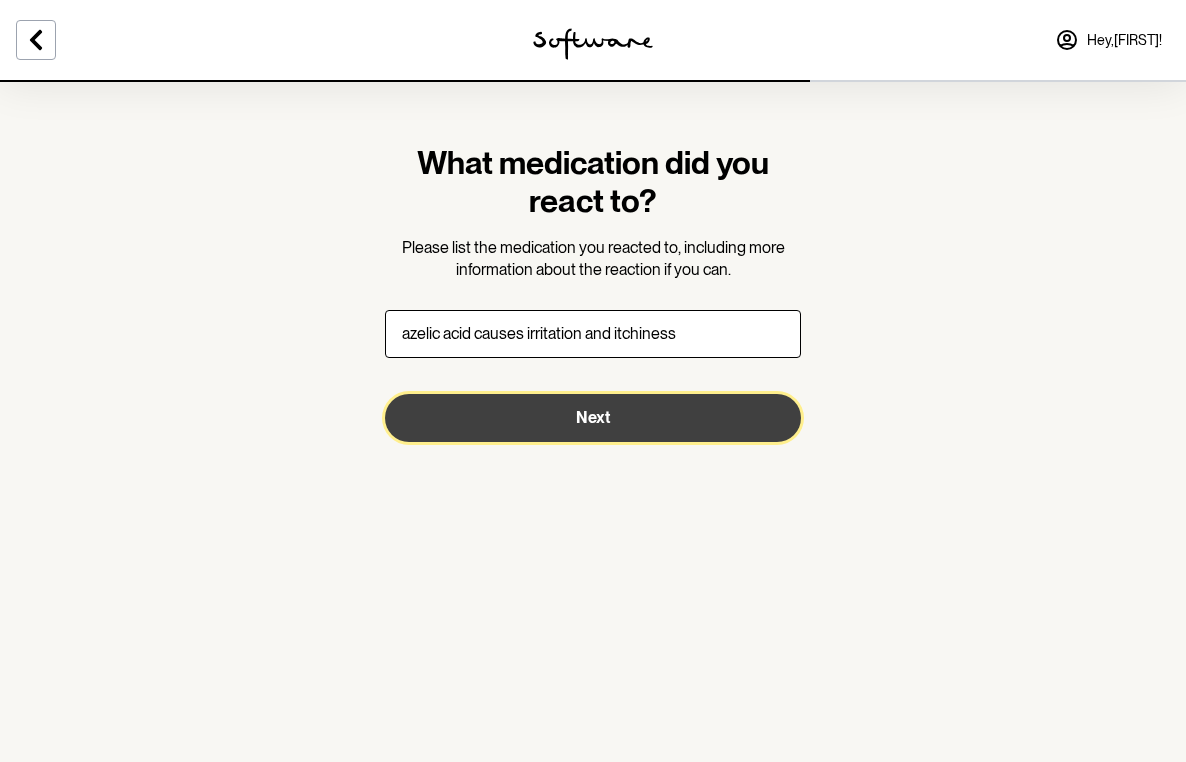 click on "Next" at bounding box center (593, 418) 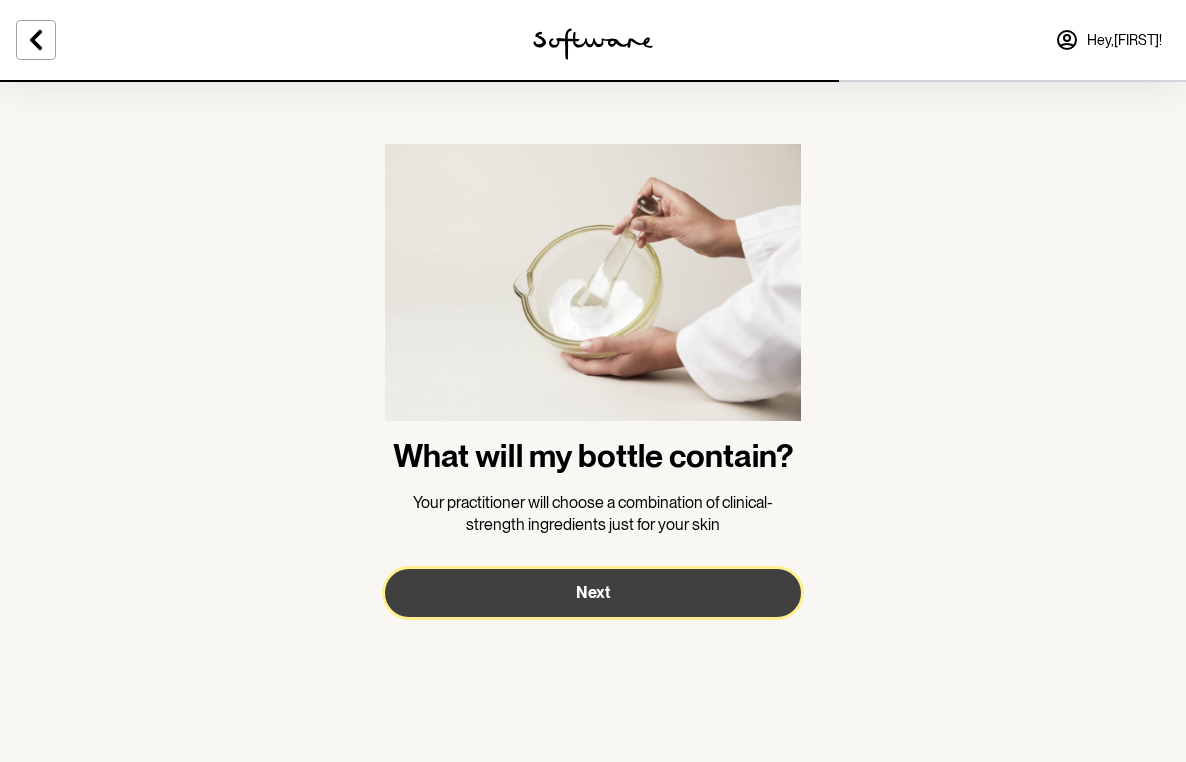 click on "Next" at bounding box center [593, 593] 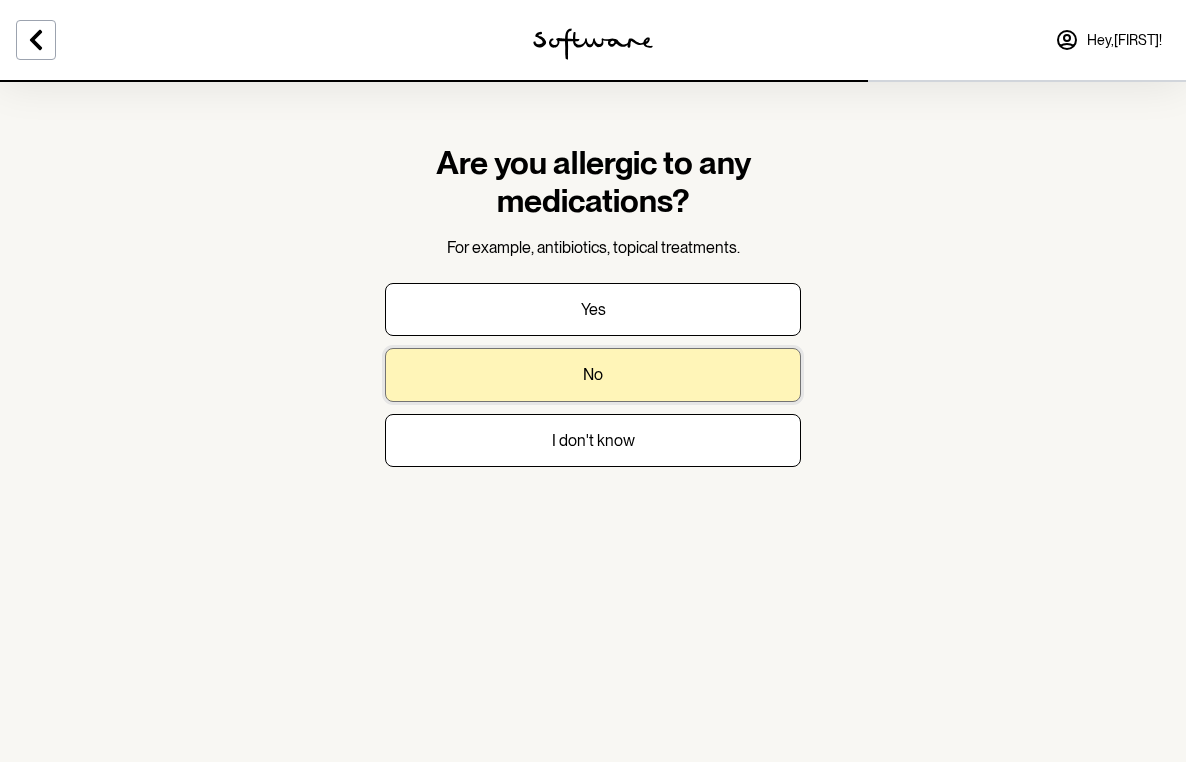click on "No" at bounding box center [593, 374] 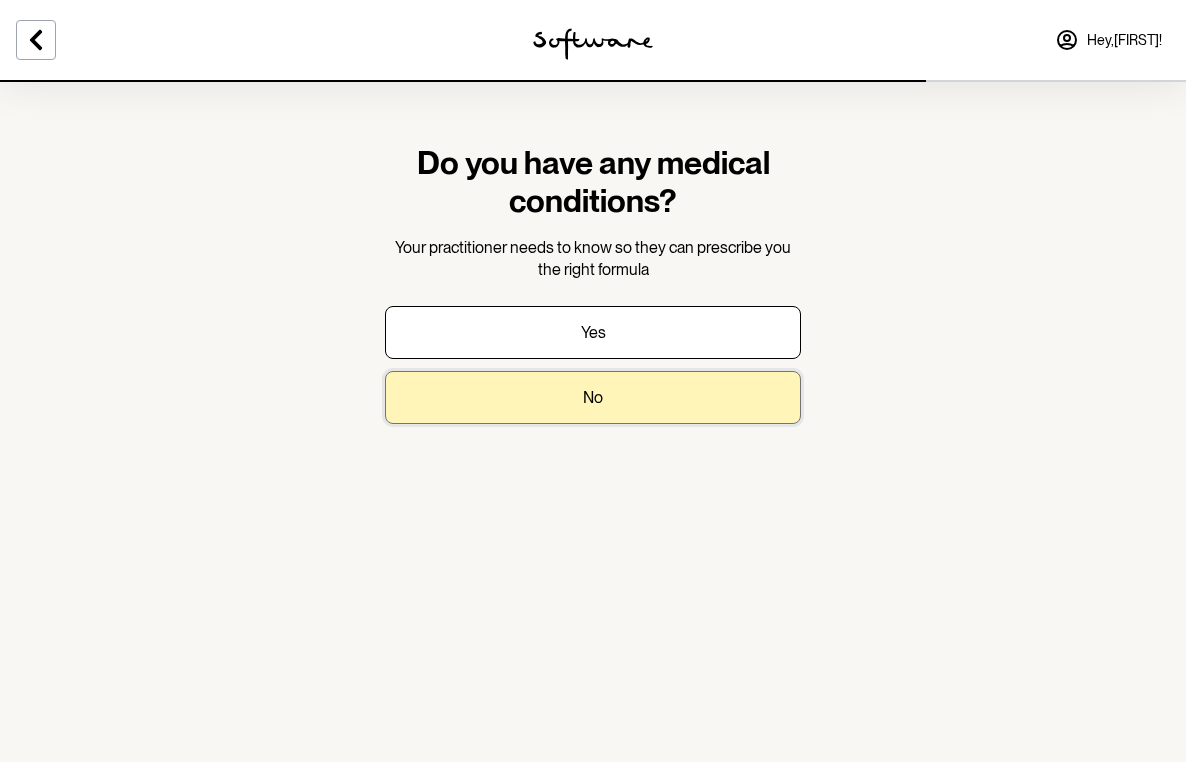 click on "No" at bounding box center (593, 397) 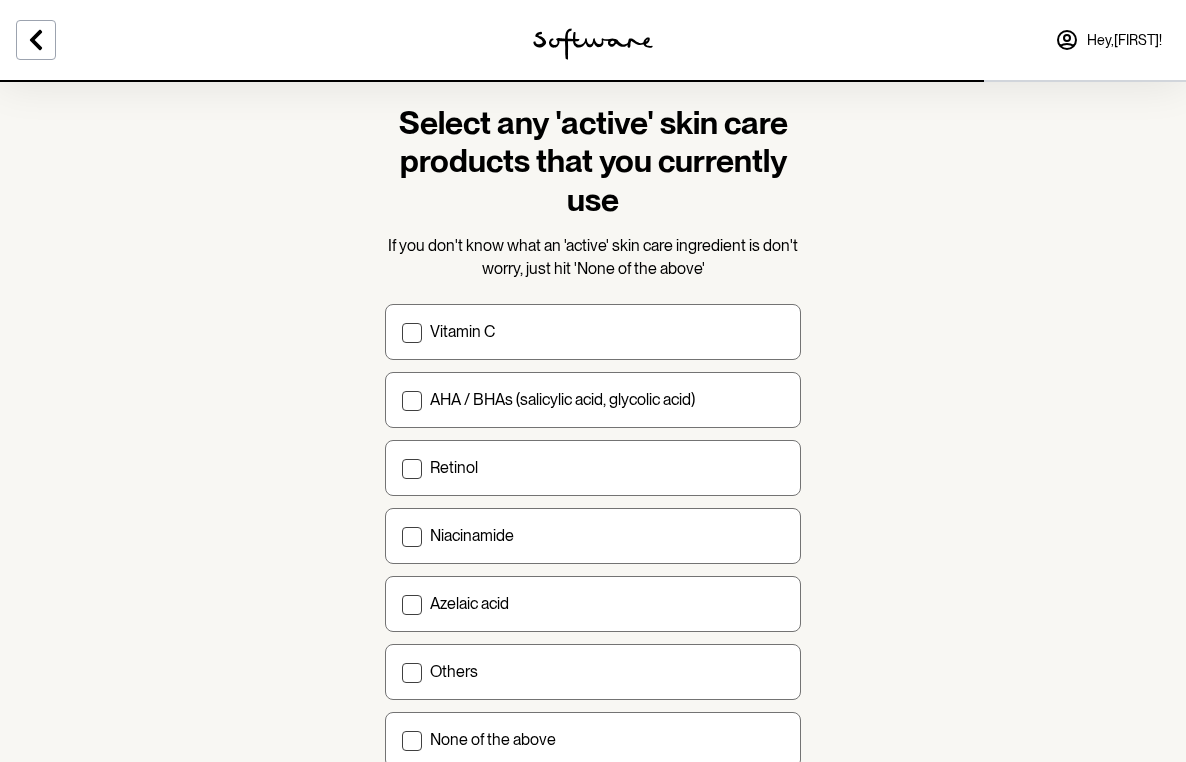scroll, scrollTop: 190, scrollLeft: 0, axis: vertical 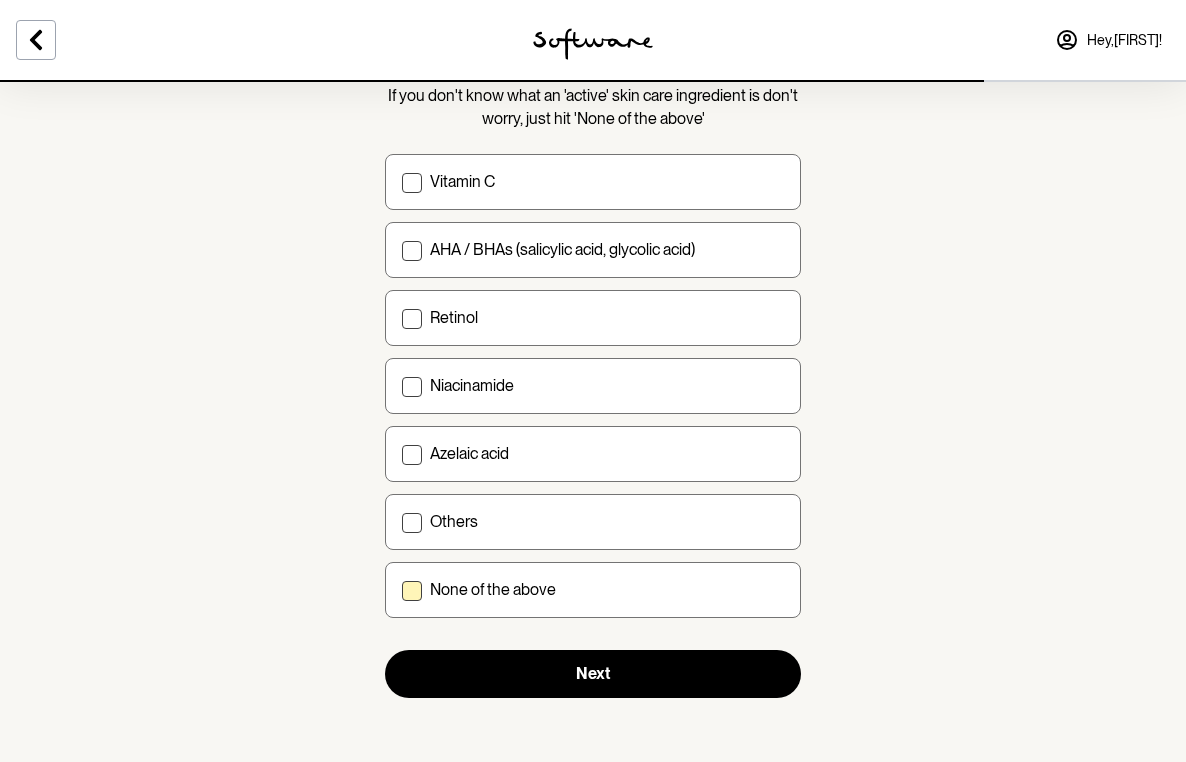 click on "None of the above" at bounding box center (493, 589) 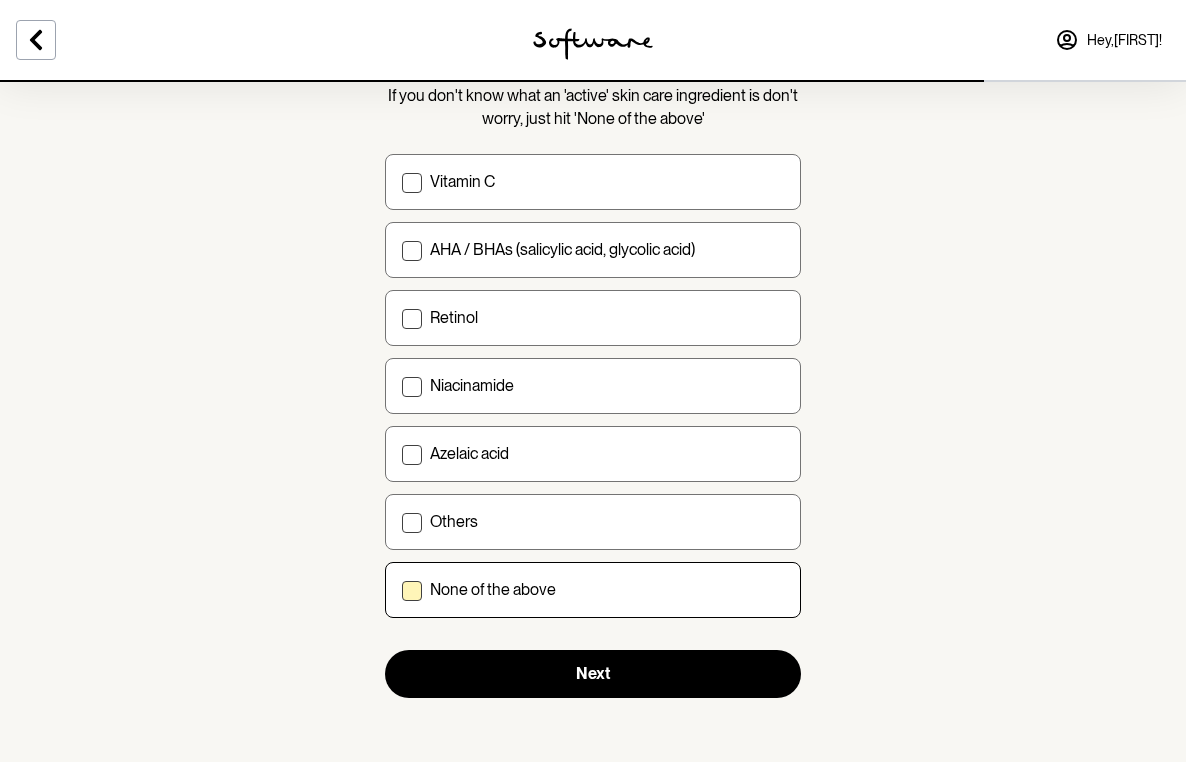 click on "None of the above" at bounding box center [401, 590] 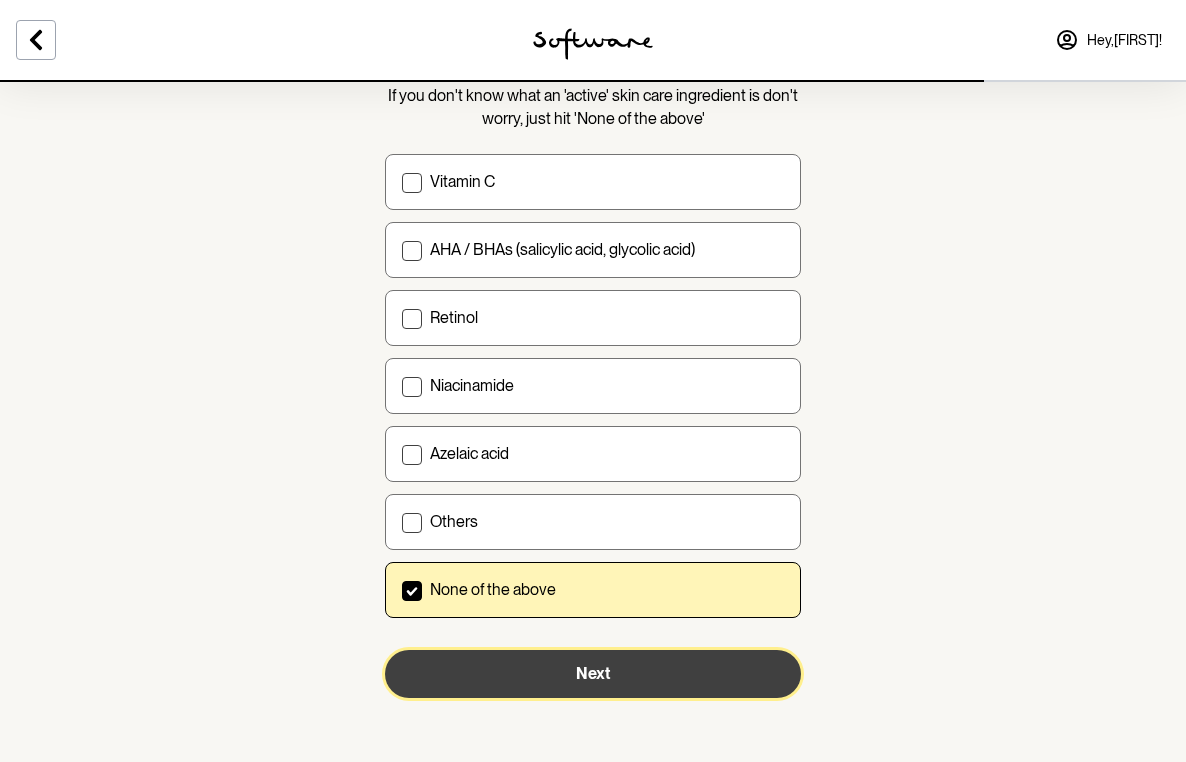 click on "Next" at bounding box center [593, 674] 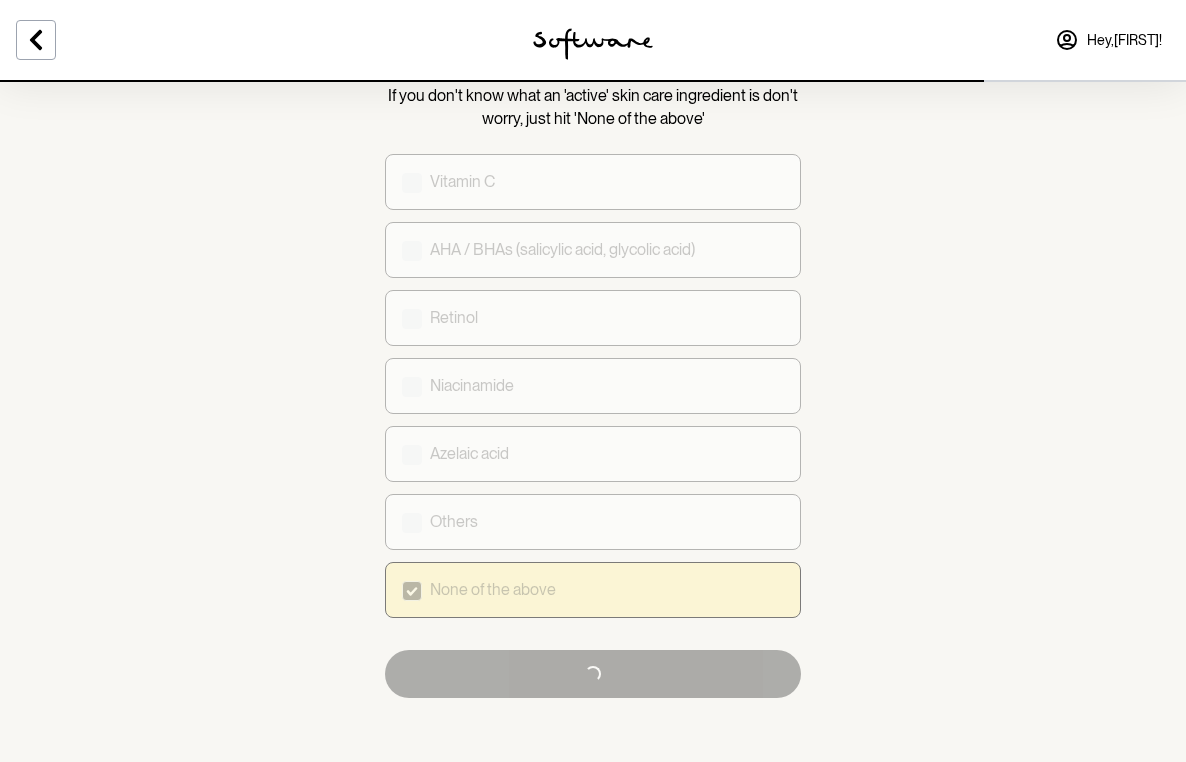 scroll, scrollTop: 0, scrollLeft: 0, axis: both 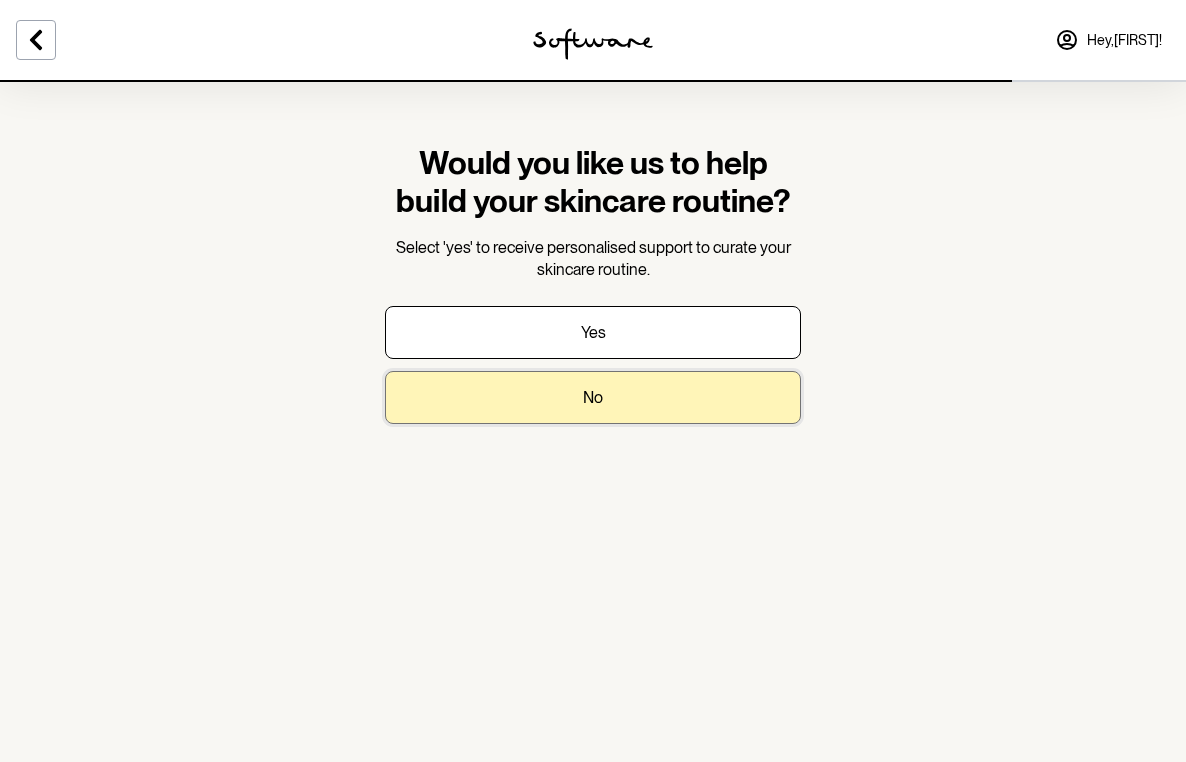 click on "No" at bounding box center (593, 397) 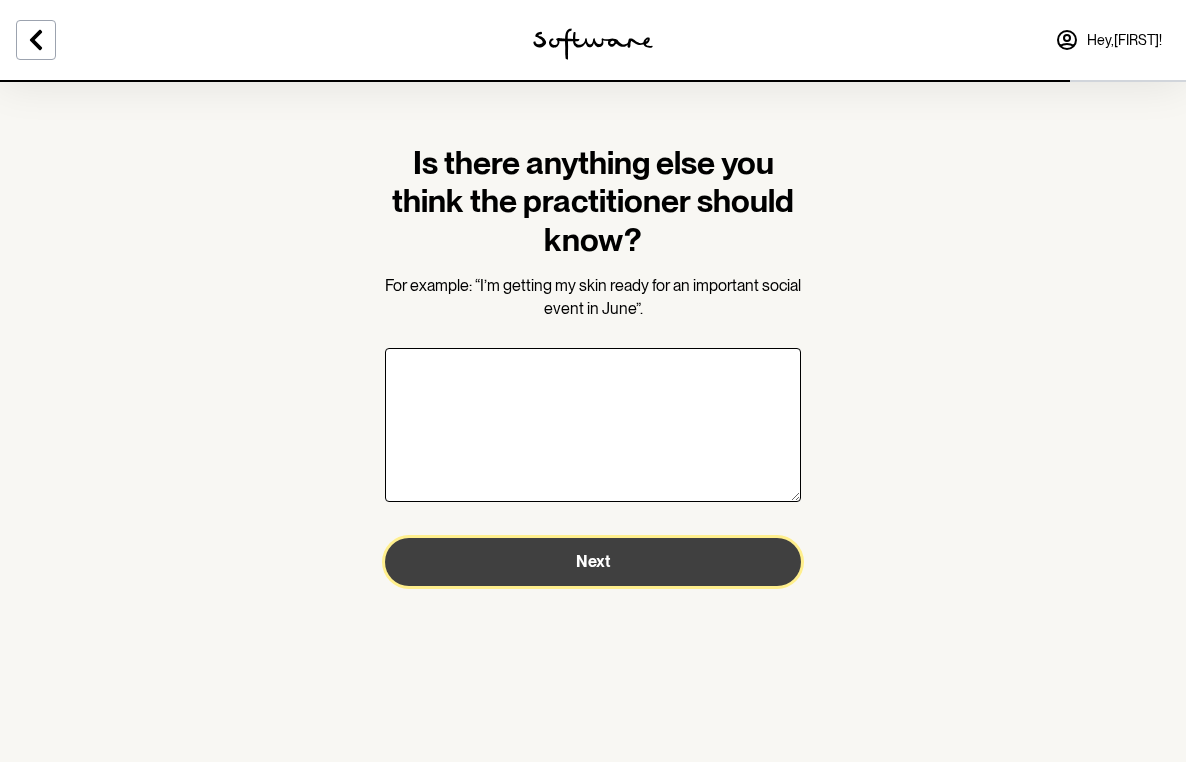 click on "Next" at bounding box center [593, 562] 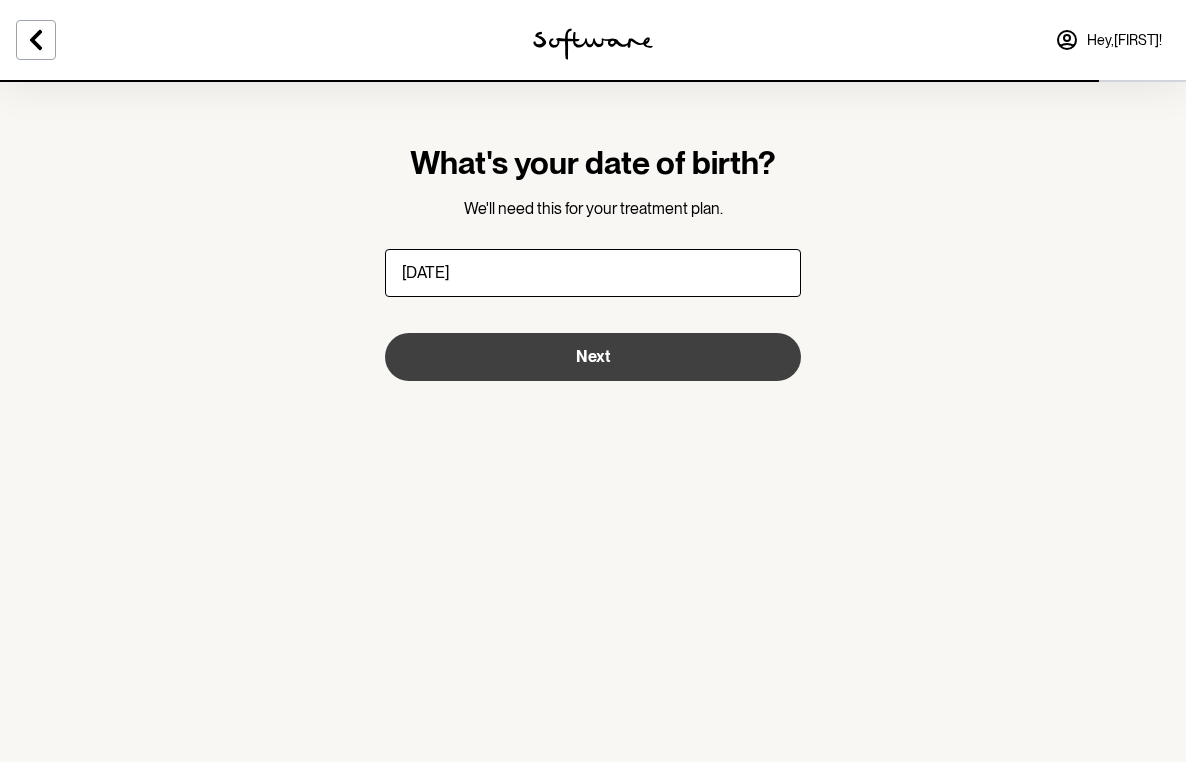 type on "[DATE]" 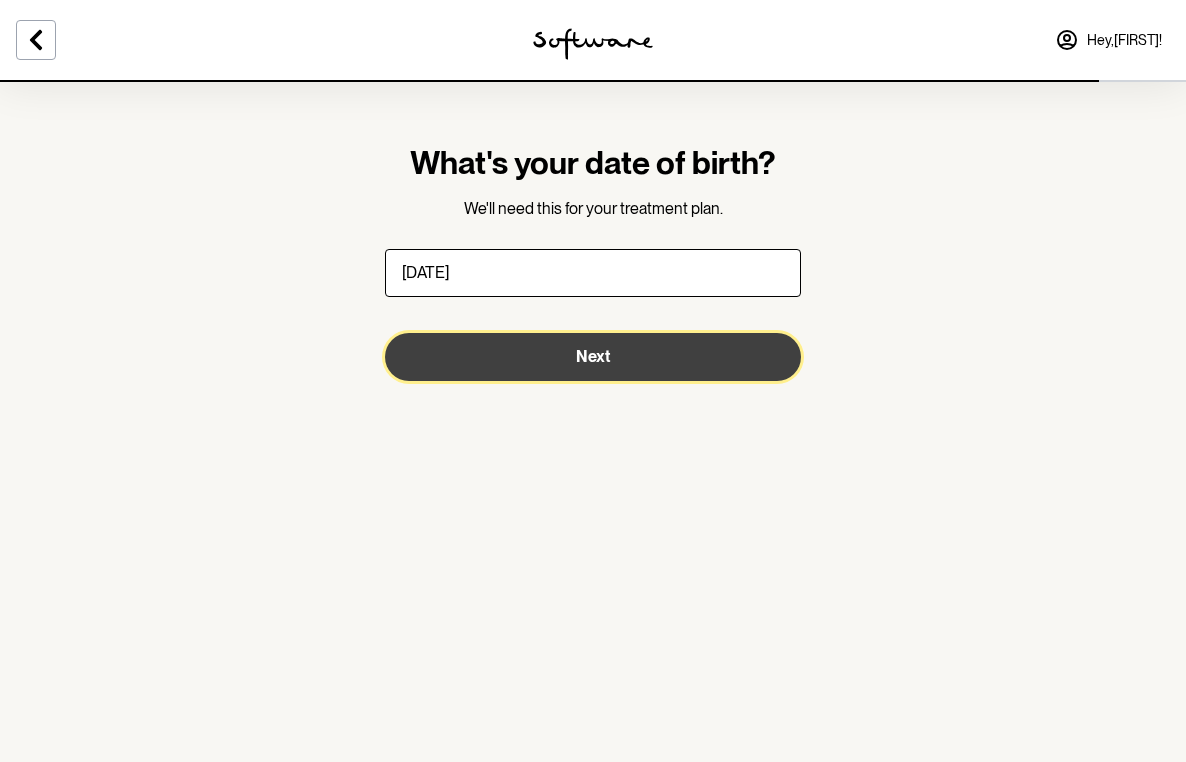 click on "Next" at bounding box center [593, 357] 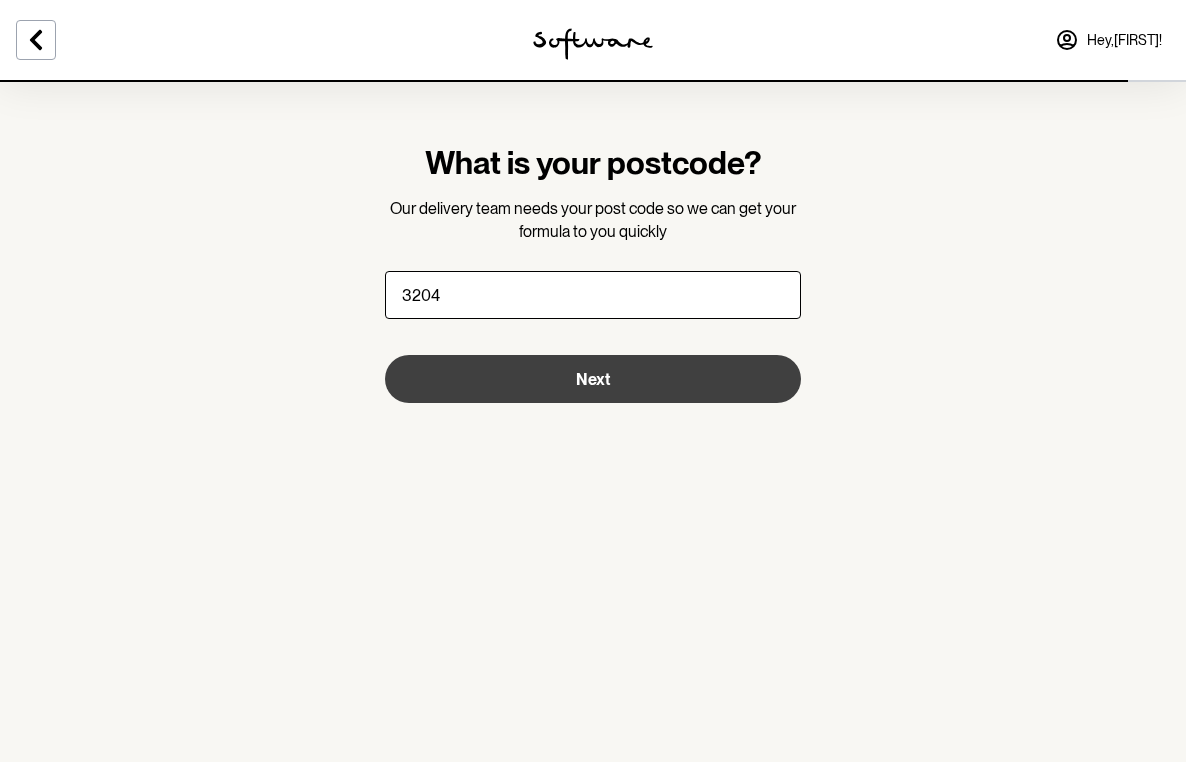 type on "3204" 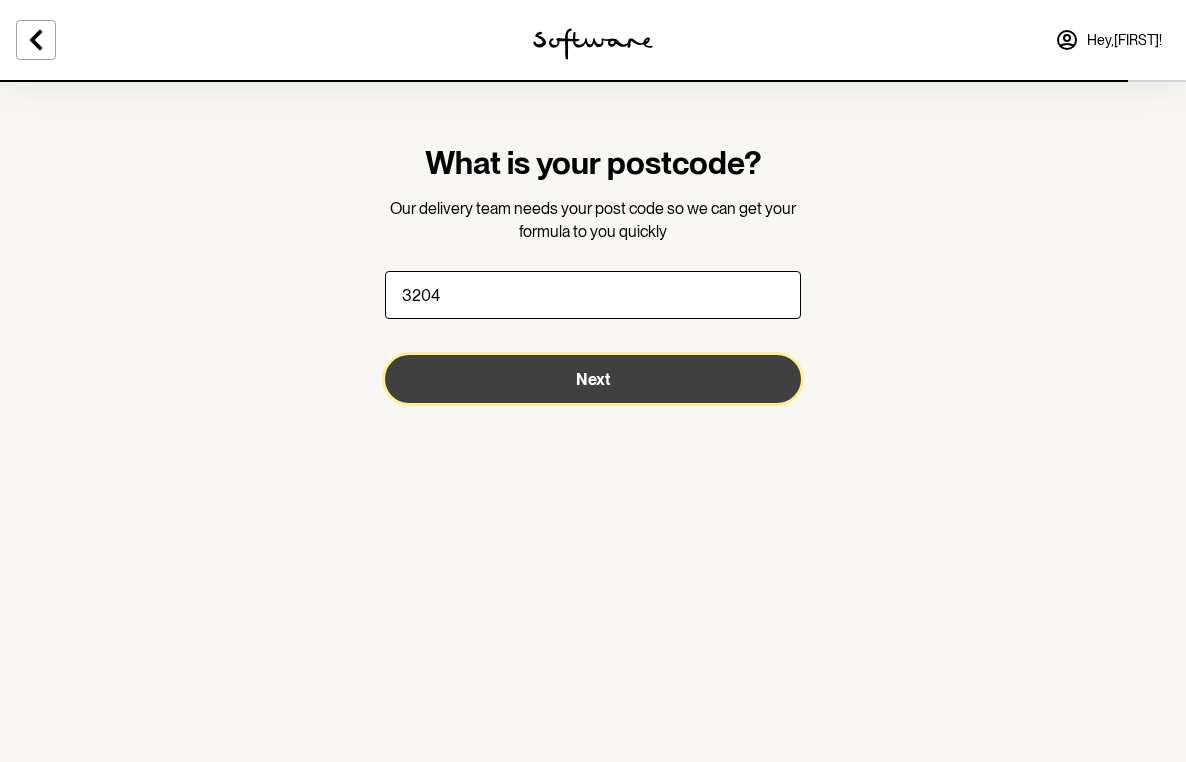 click on "Next" at bounding box center [593, 379] 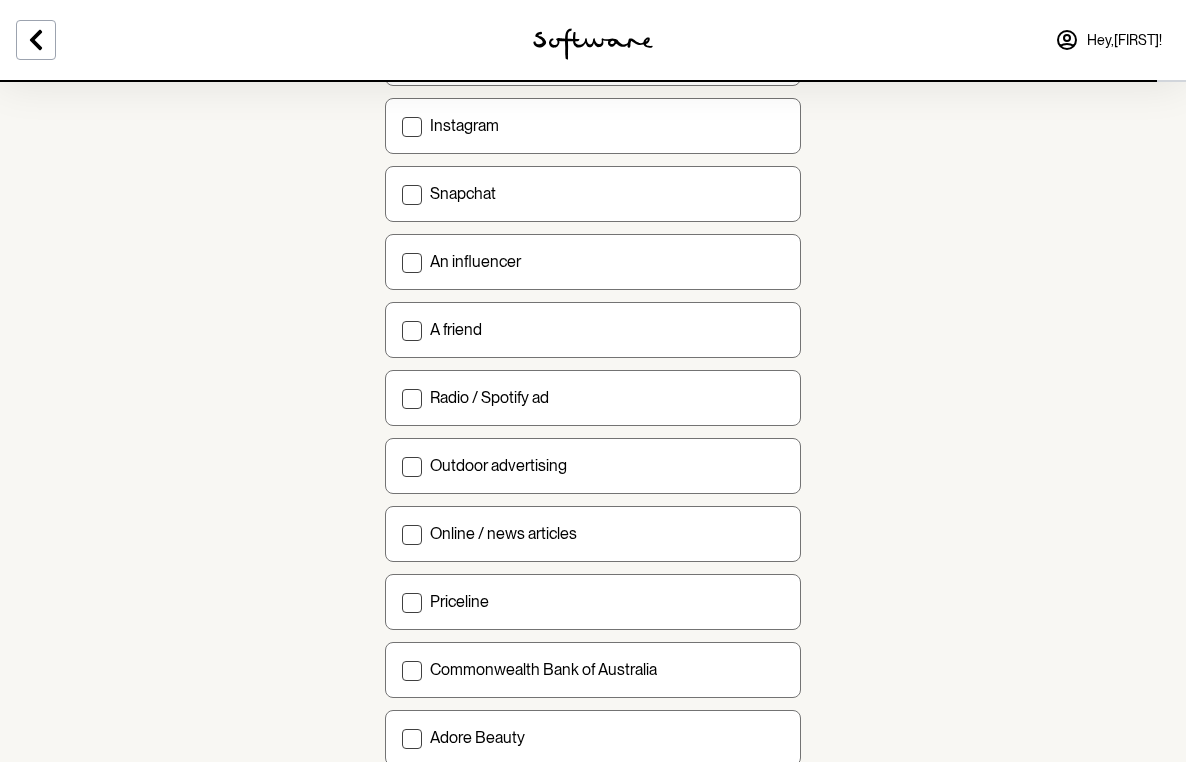 scroll, scrollTop: 635, scrollLeft: 0, axis: vertical 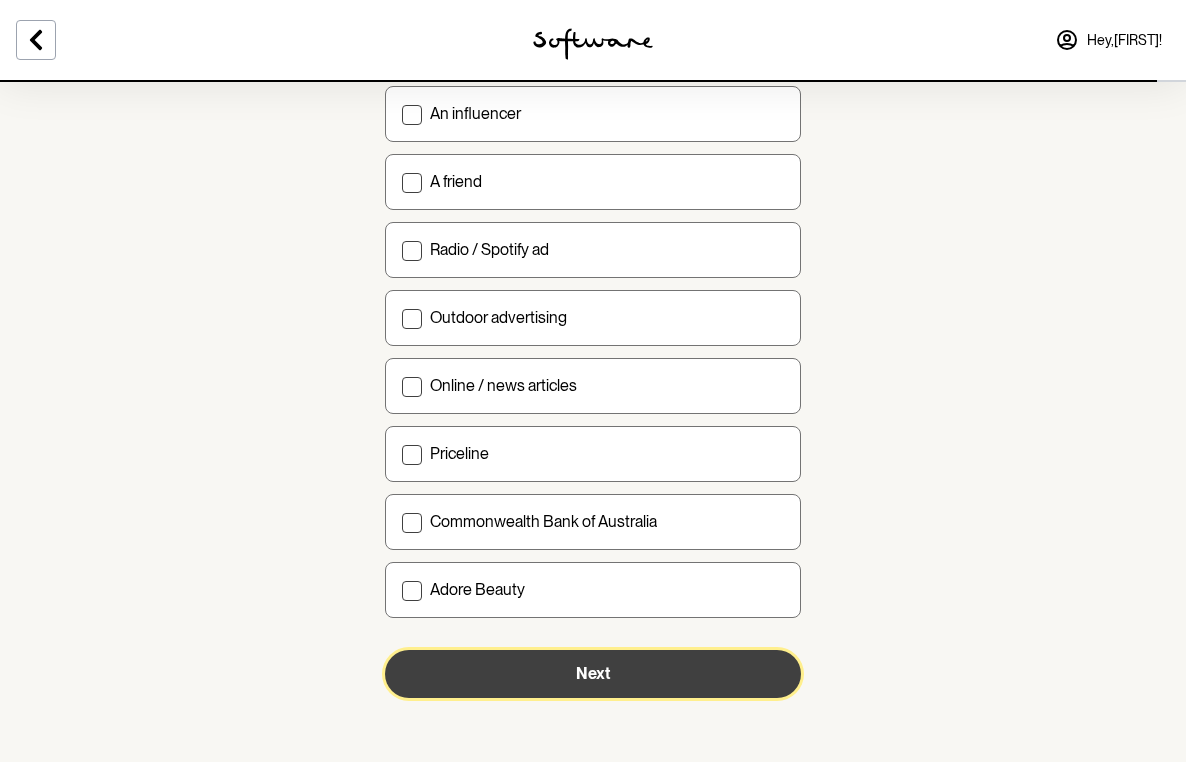 click on "Next" at bounding box center (593, 674) 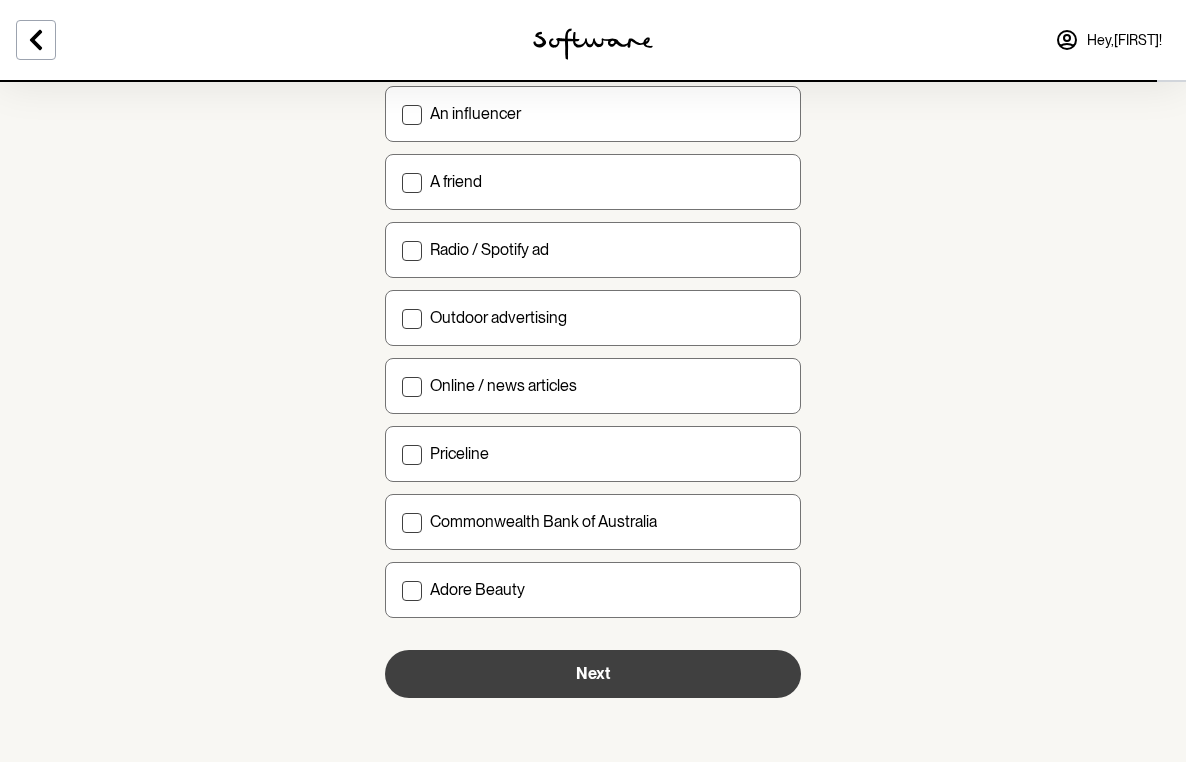 scroll, scrollTop: 0, scrollLeft: 0, axis: both 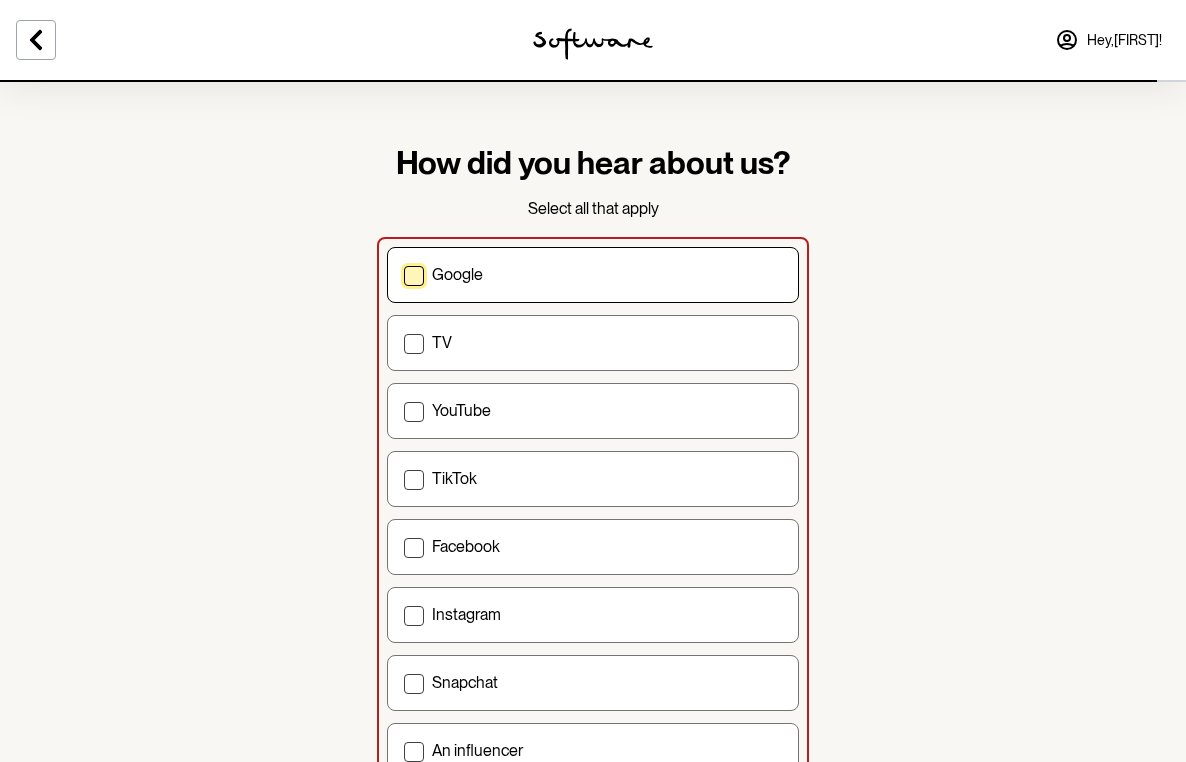 click on "Google" at bounding box center [457, 274] 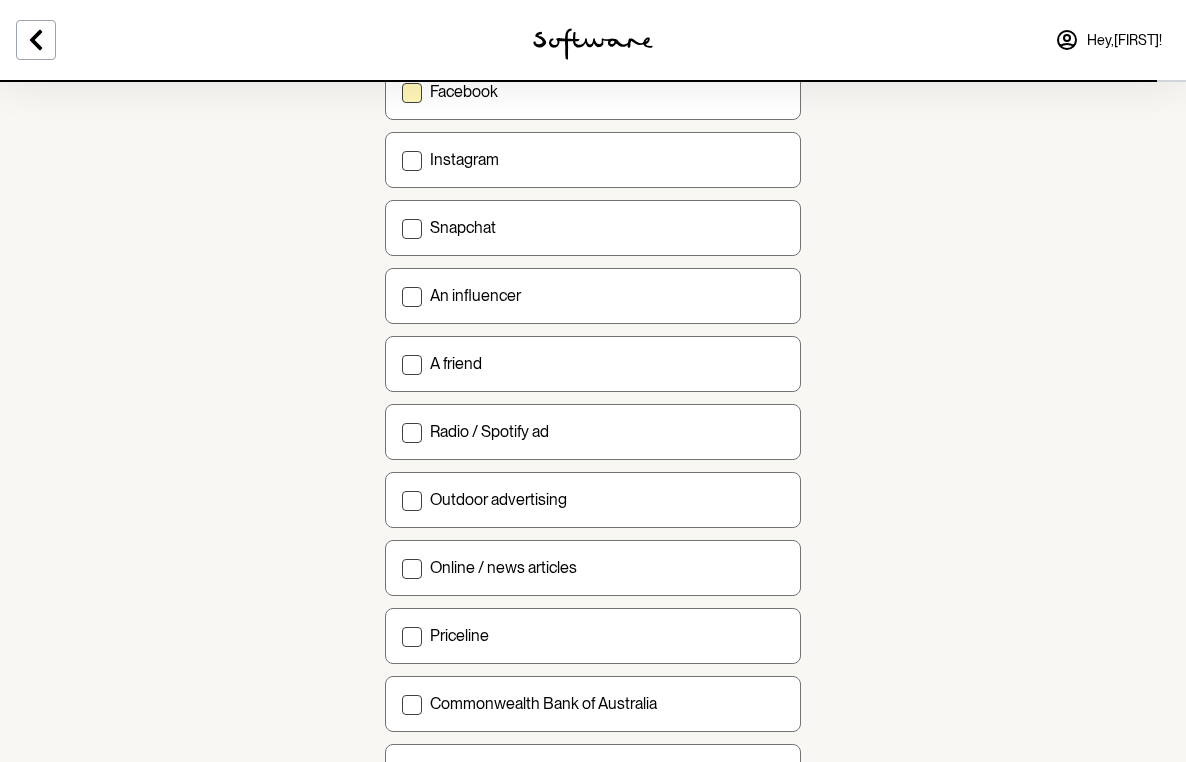 scroll, scrollTop: 635, scrollLeft: 0, axis: vertical 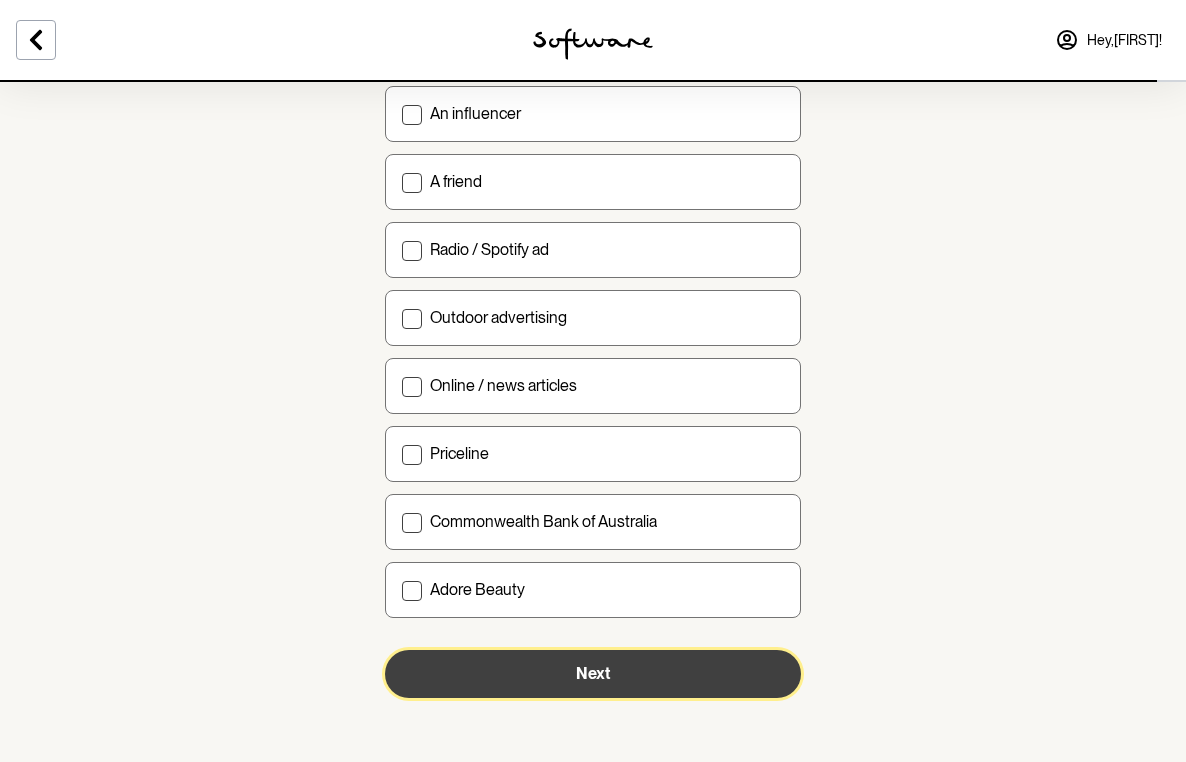 click on "Next" at bounding box center (593, 673) 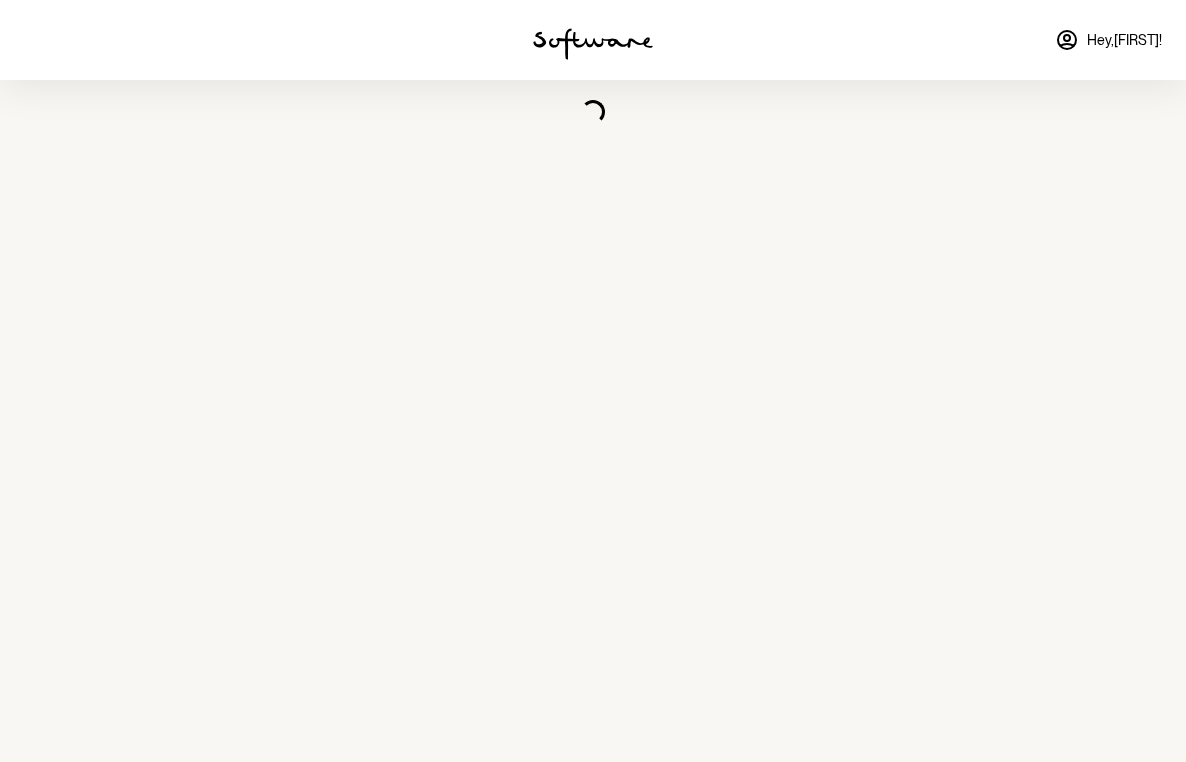 scroll, scrollTop: 0, scrollLeft: 0, axis: both 